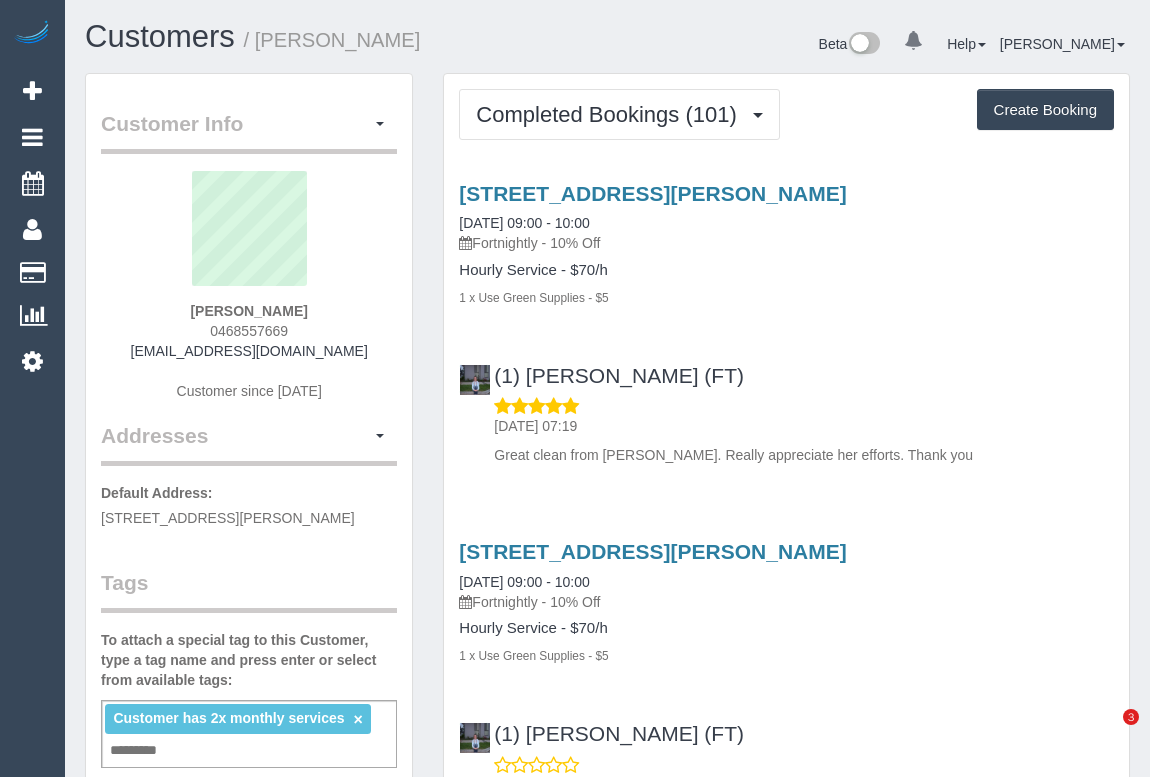 scroll, scrollTop: 0, scrollLeft: 0, axis: both 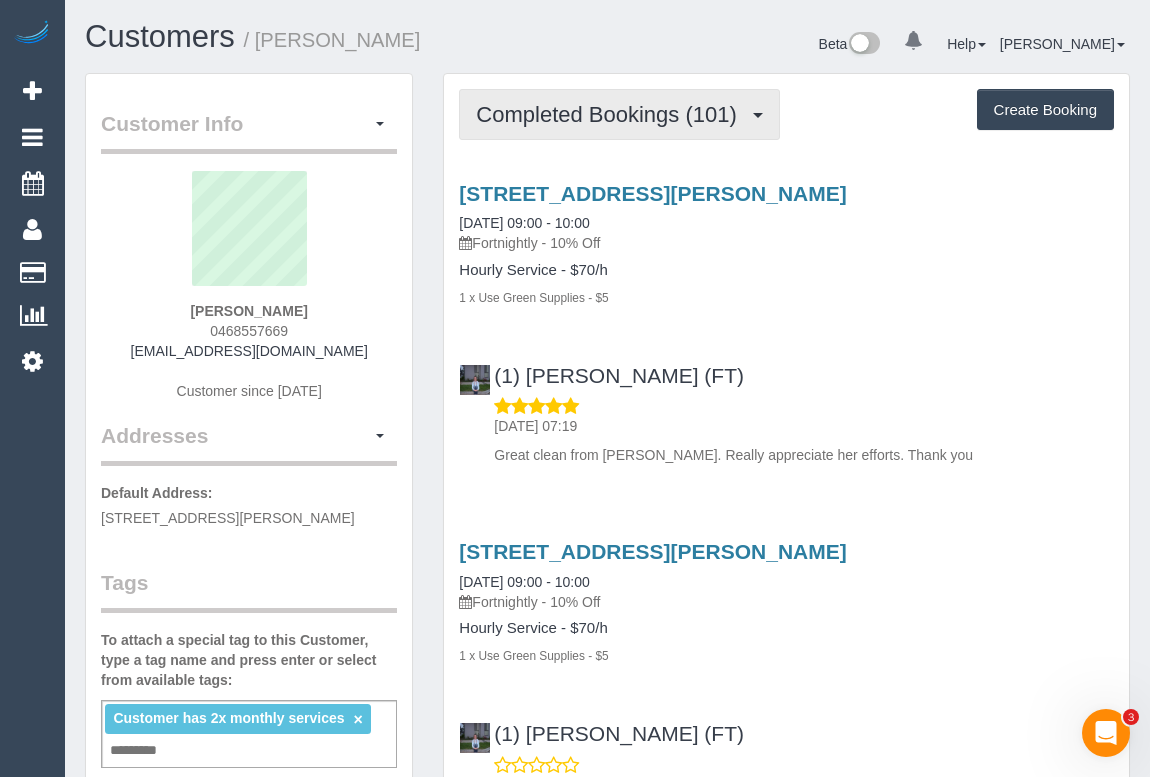 click on "Completed Bookings (101)" at bounding box center [611, 114] 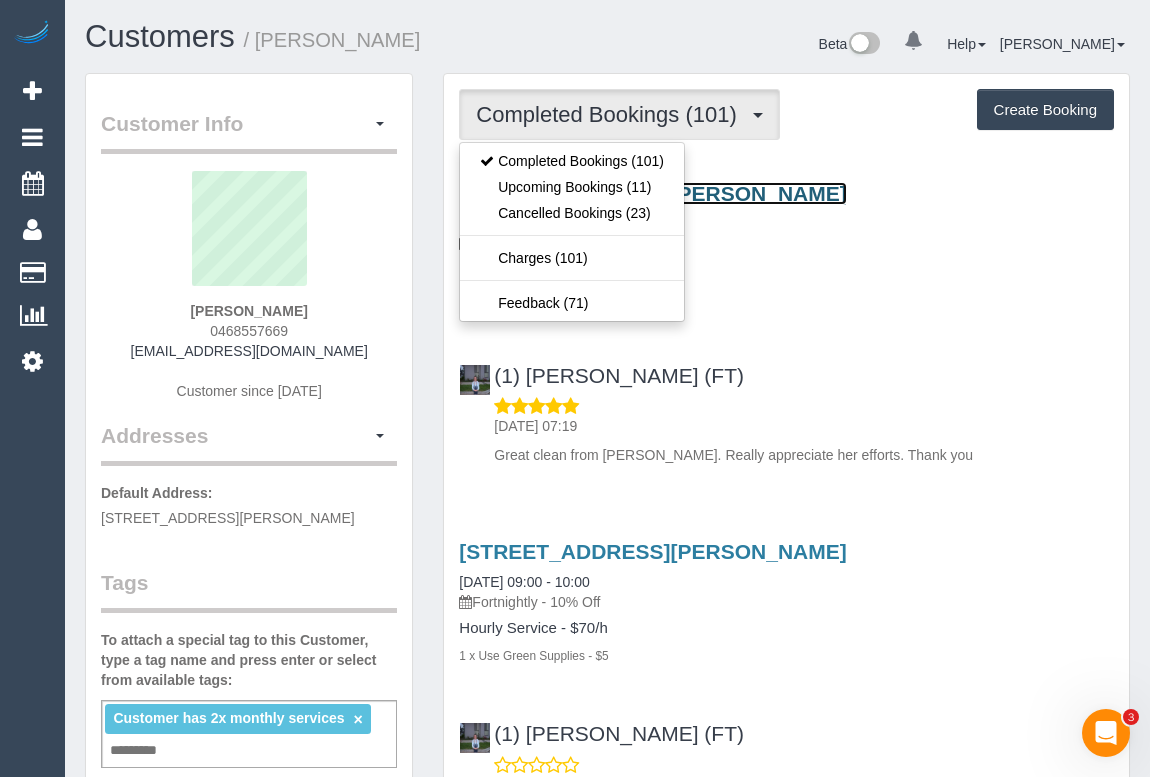 click on "[STREET_ADDRESS][PERSON_NAME]" at bounding box center (652, 193) 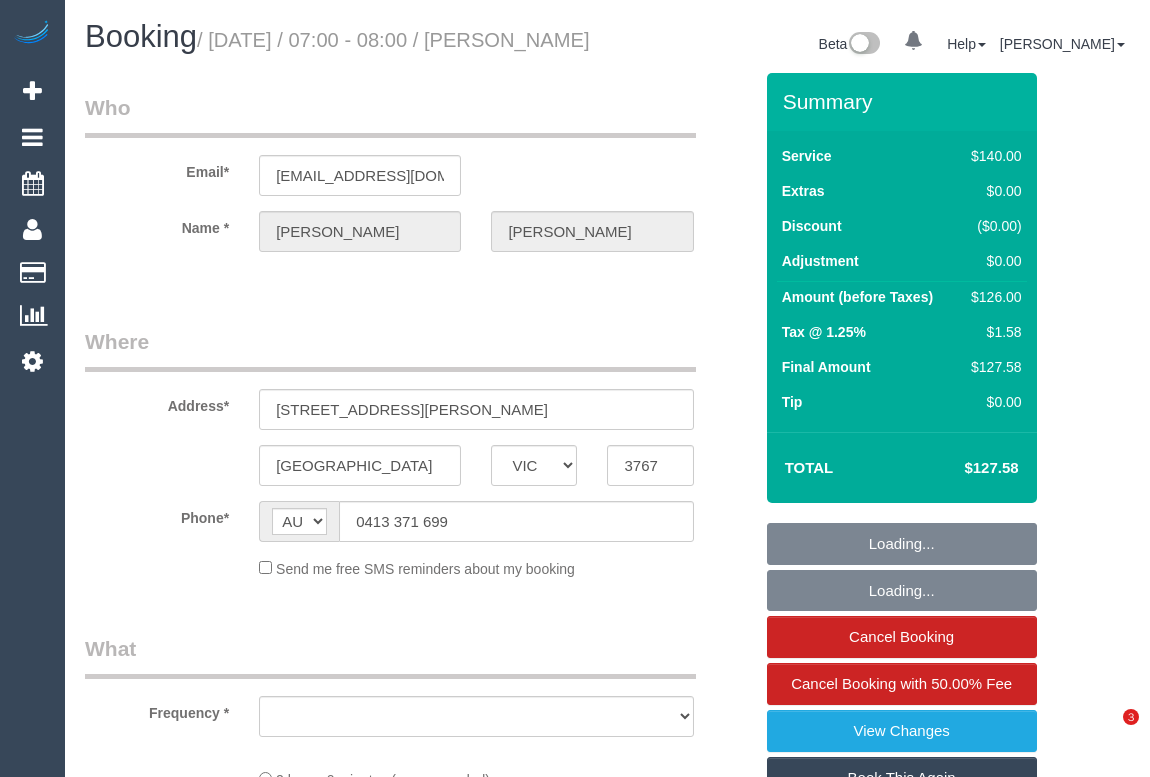 select on "VIC" 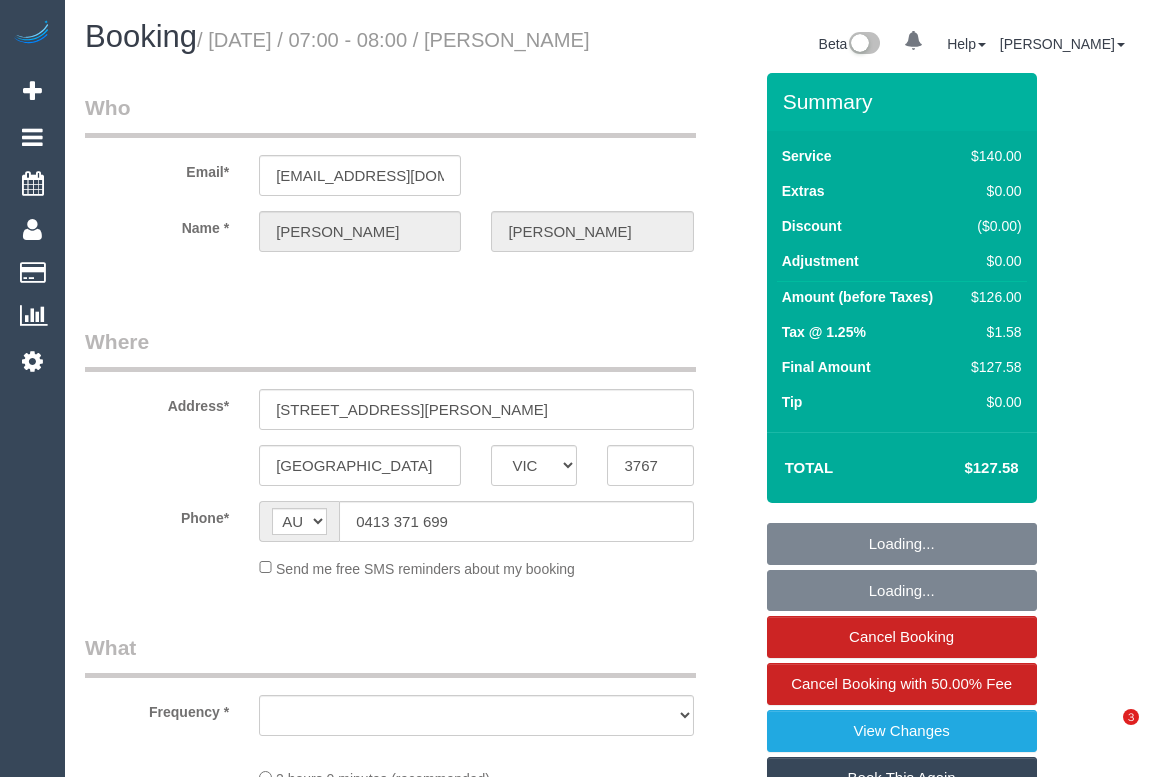 scroll, scrollTop: 0, scrollLeft: 0, axis: both 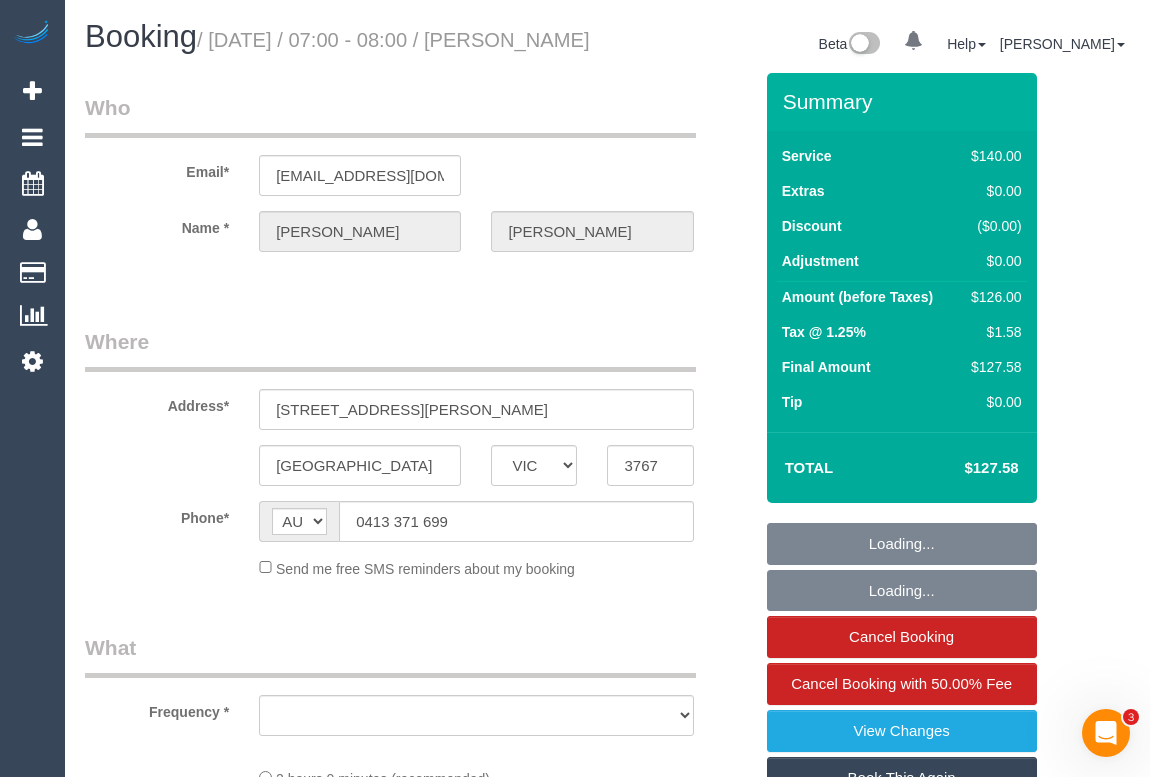 select on "string:stripe-pm_1KVY8n2GScqysDRVZyLLDTbv" 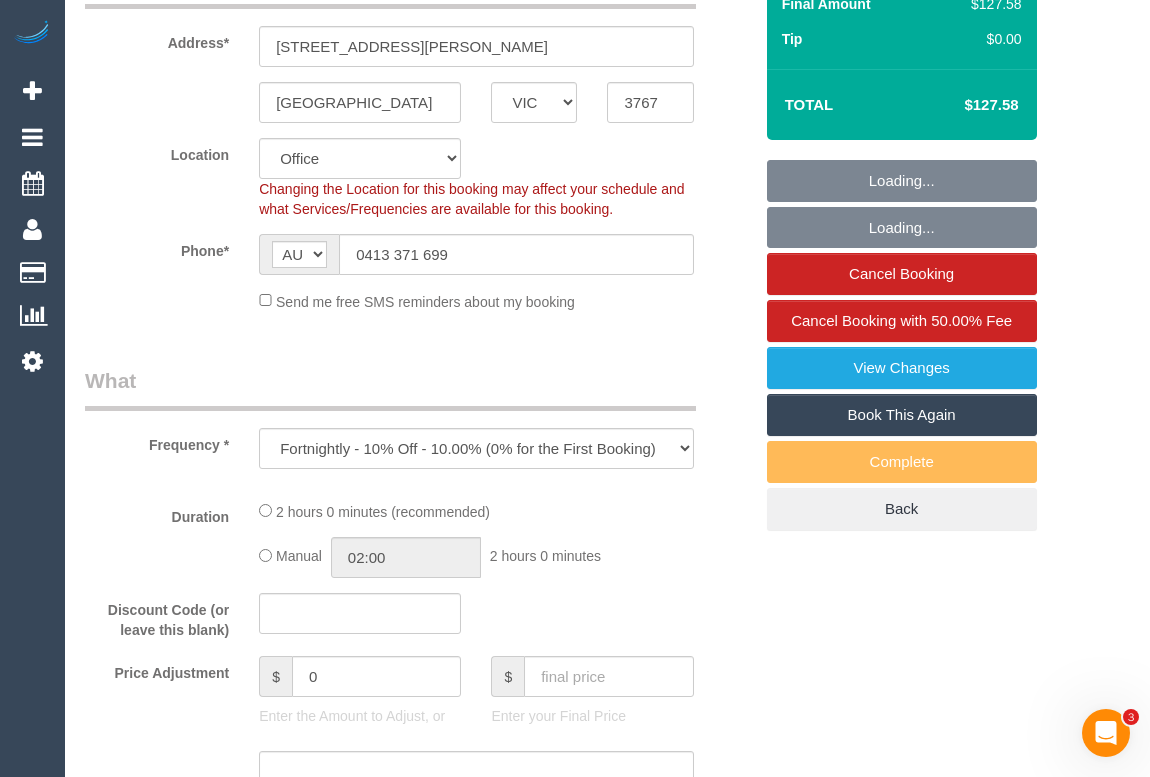 select on "object:703" 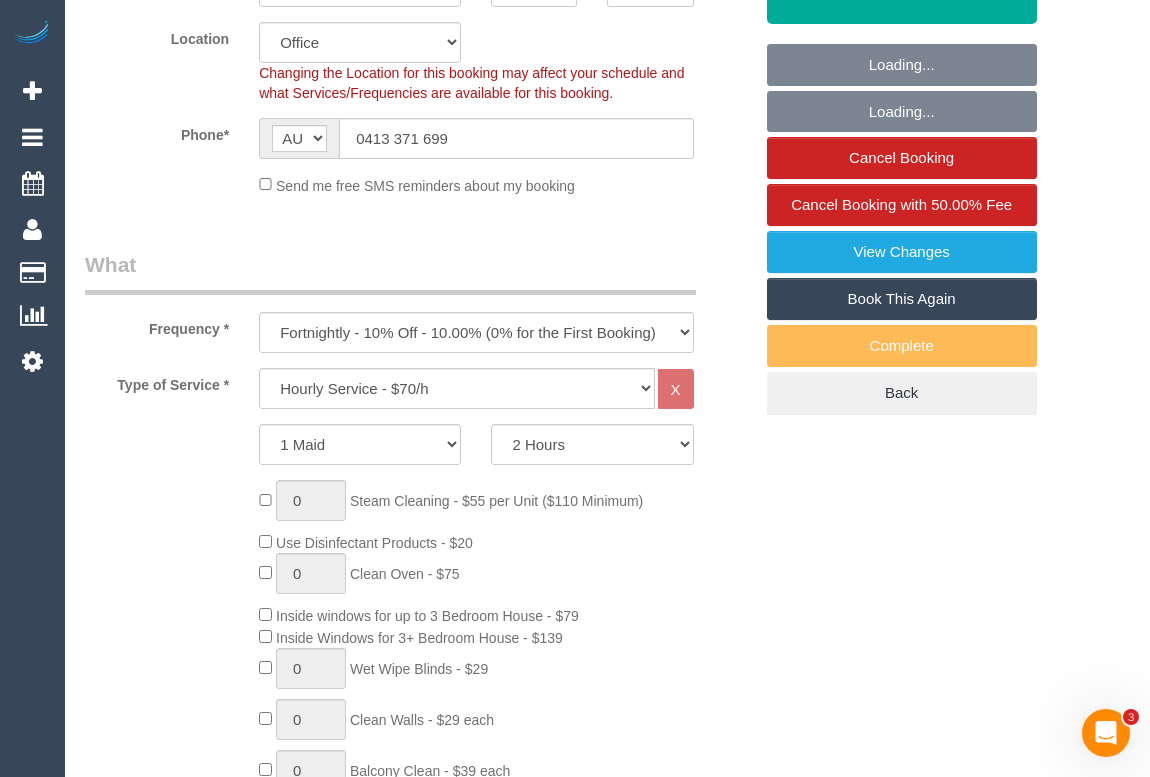 scroll, scrollTop: 545, scrollLeft: 0, axis: vertical 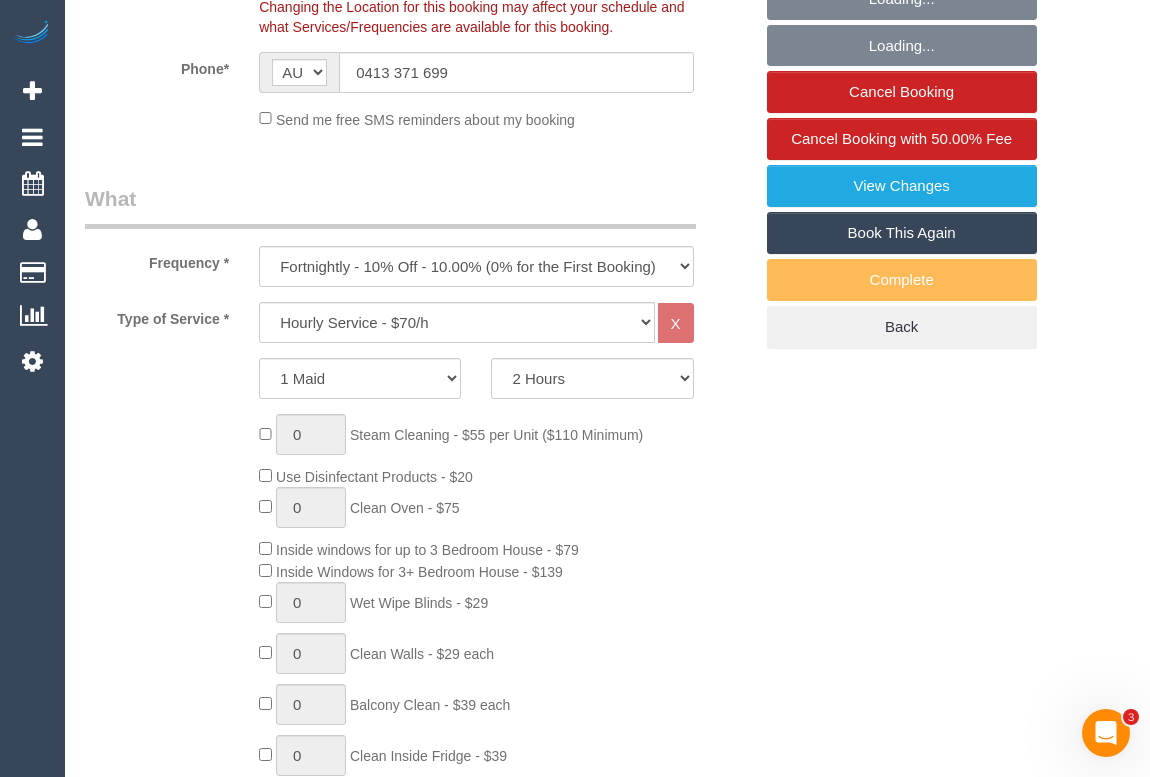 select on "number:29" 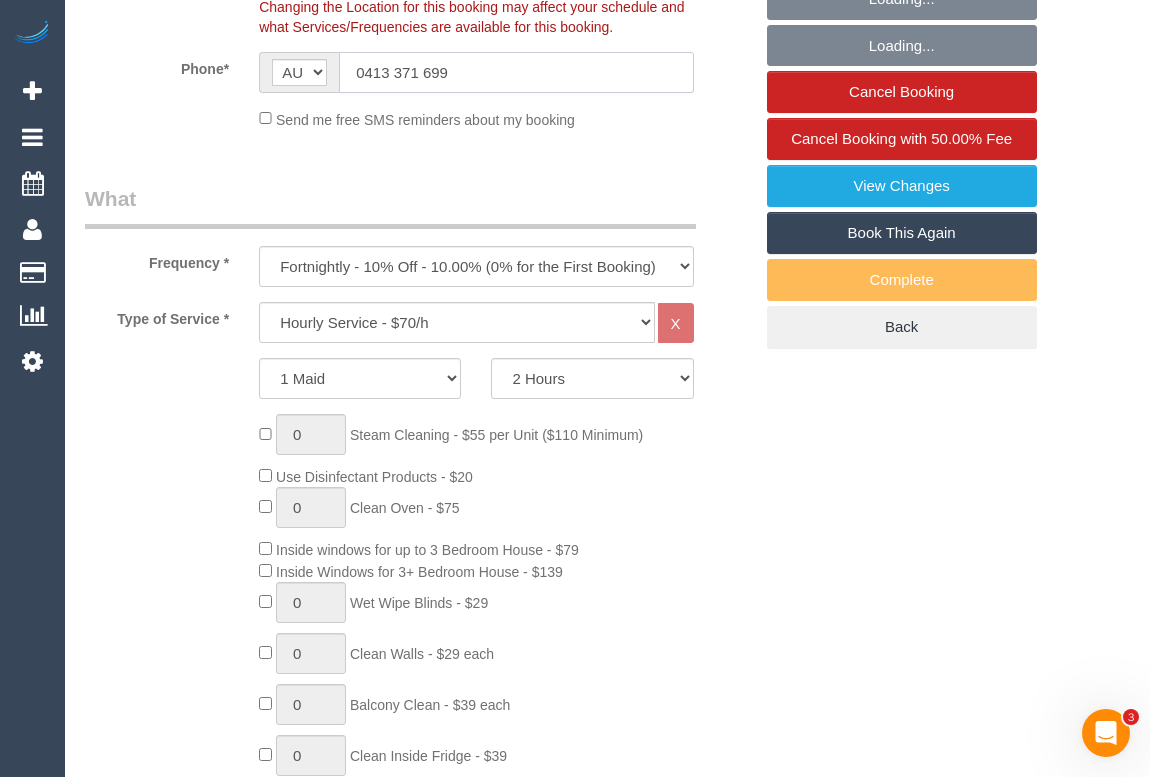 drag, startPoint x: 304, startPoint y: 85, endPoint x: 249, endPoint y: 89, distance: 55.145264 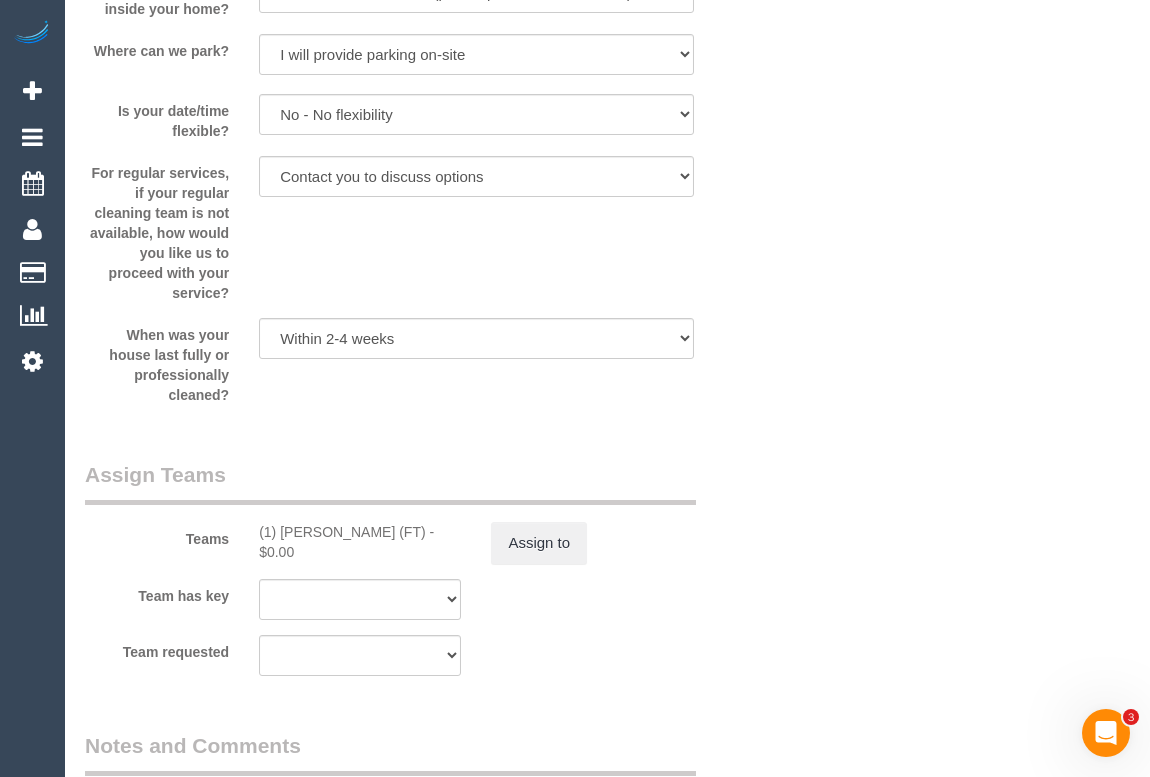 scroll, scrollTop: 3454, scrollLeft: 0, axis: vertical 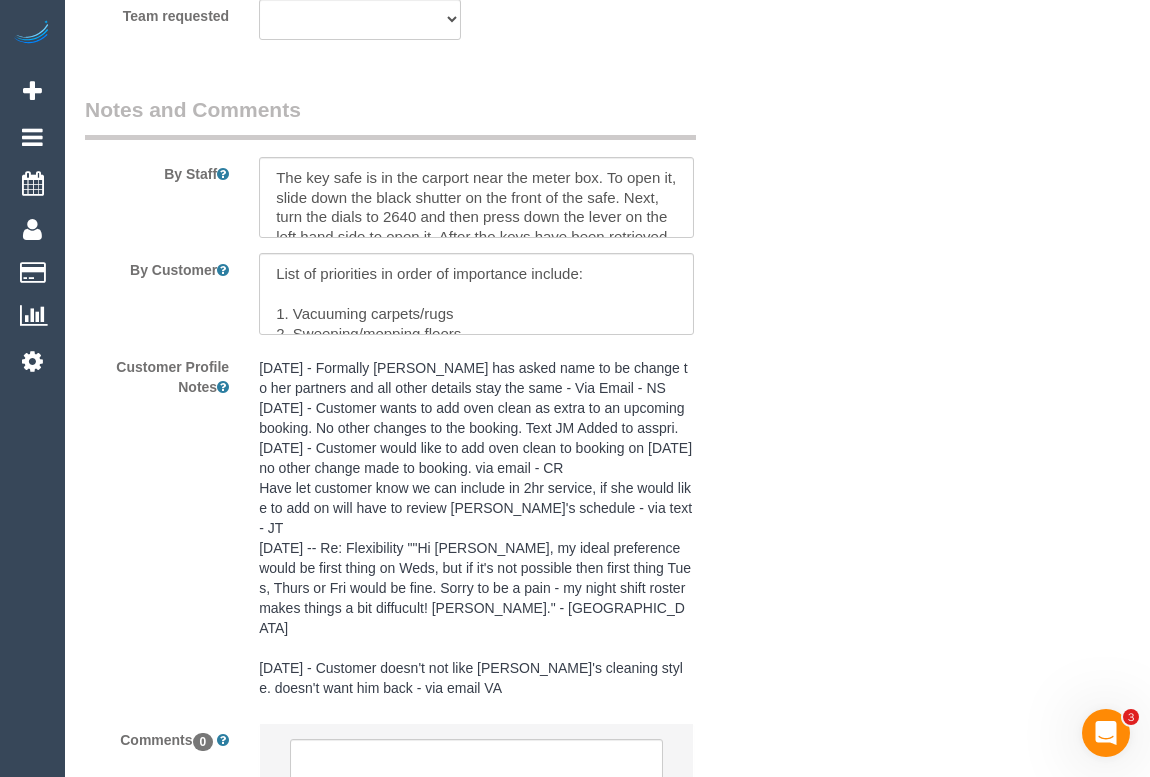 click on "[DATE] - Formally [PERSON_NAME] has asked name to be change to her partners and all other details stay the same - Via Email - NS
[DATE] - Customer wants to add oven clean as extra to an upcoming booking. No other changes to the booking. Text JM Added to asspri.
[DATE] - Customer would like to add oven clean to booking on [DATE] no other change made to booking. via email - CR
Have let customer know we can include in 2hr service, if she would like to add on will have to review [PERSON_NAME]'s schedule - via text - JT
[DATE] -- Re: Flexibility ""Hi [PERSON_NAME], my ideal preference would be first thing on Weds, but if it's not possible then first thing Tues, Thurs or Fri would be fine. Sorry to be a pain - my night shift roster makes things a bit diffucult! [PERSON_NAME]." - [GEOGRAPHIC_DATA]
[DATE] - Customer doesn't not like [PERSON_NAME]'s cleaning style. doesn't want him back - via email VA" at bounding box center [476, 528] 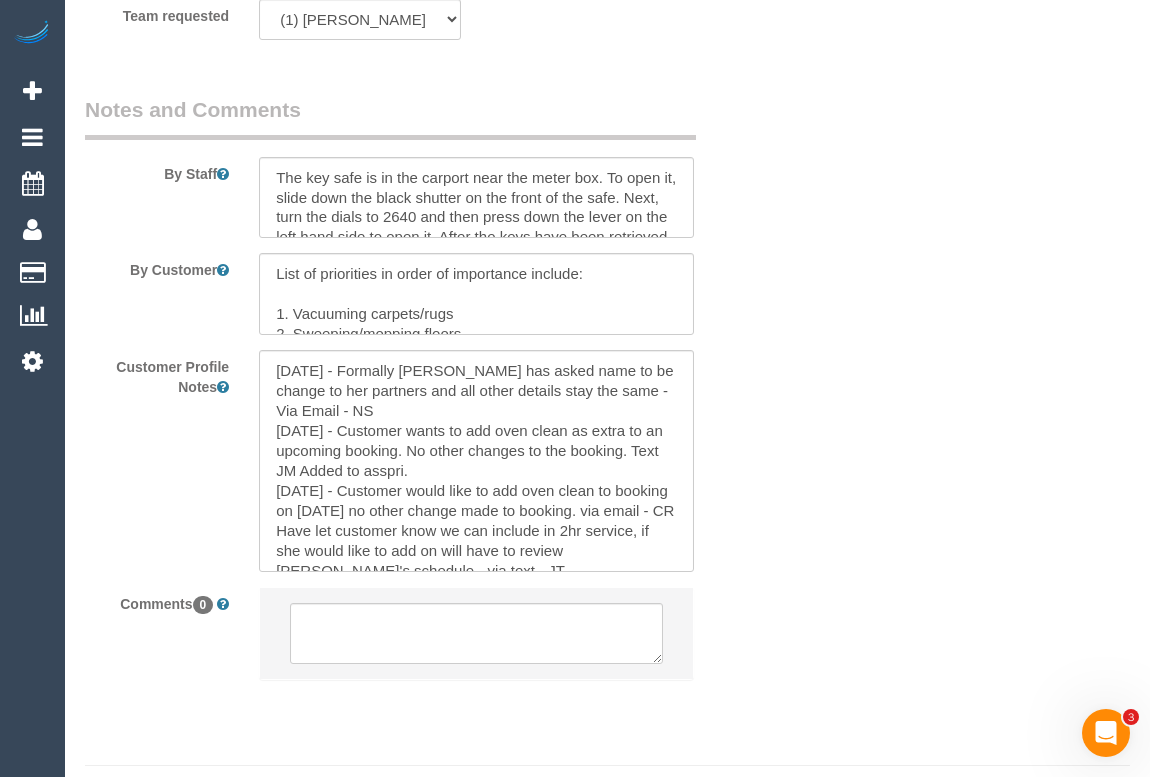scroll, scrollTop: 3428, scrollLeft: 0, axis: vertical 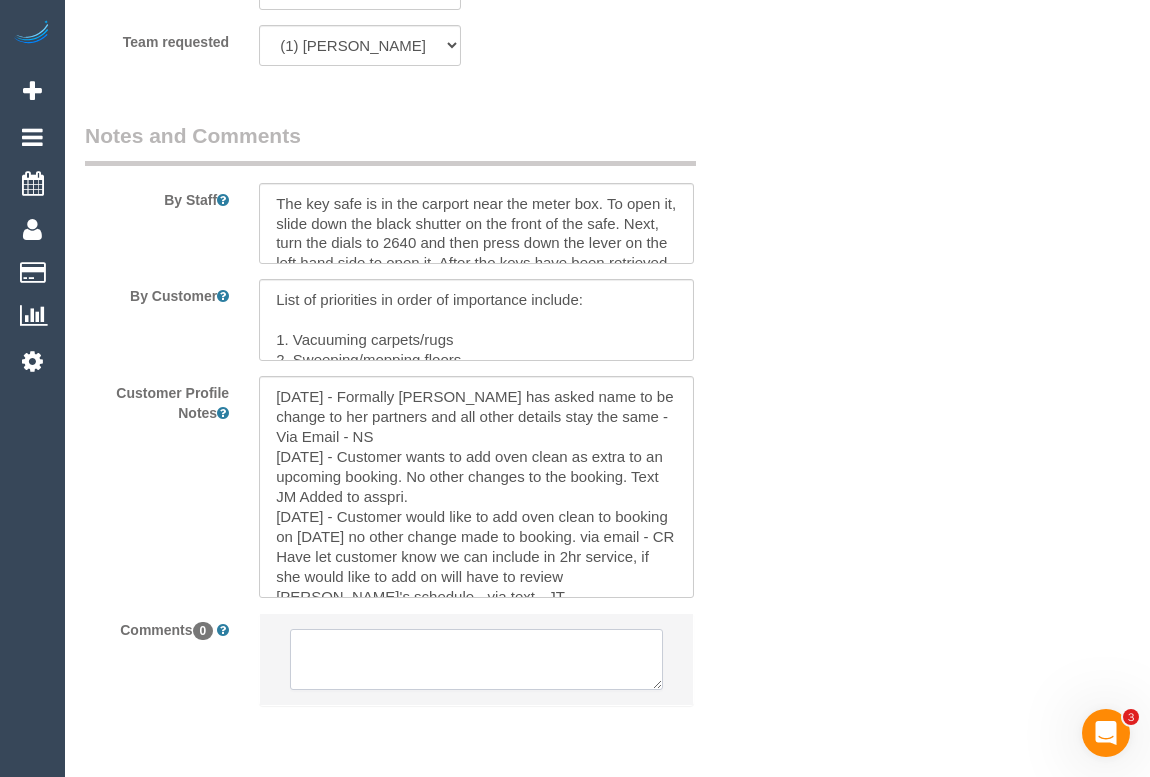 click at bounding box center [476, 660] 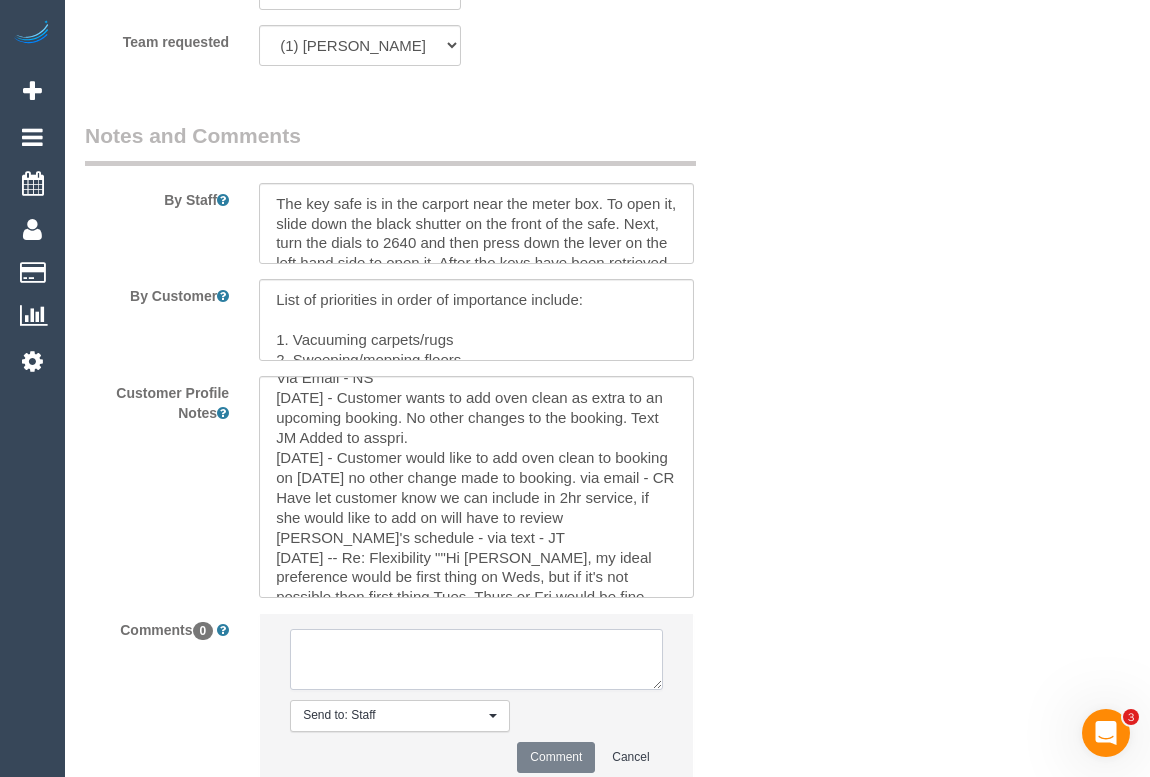 scroll, scrollTop: 90, scrollLeft: 0, axis: vertical 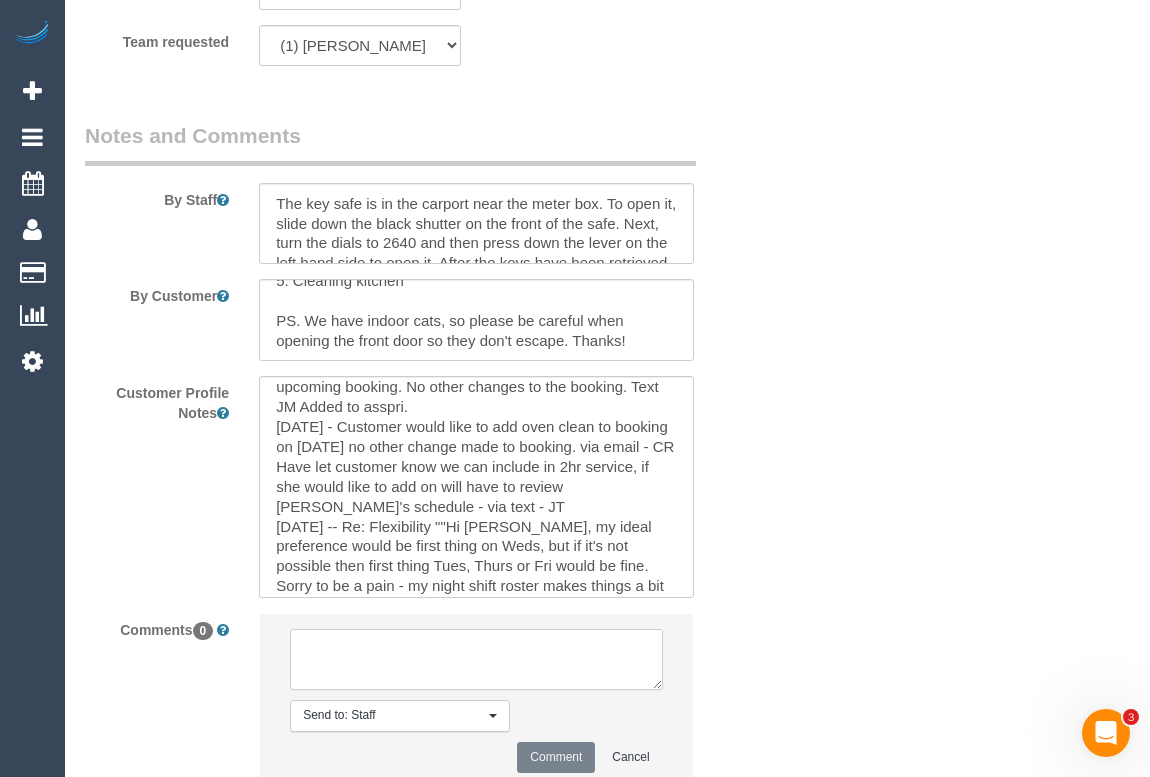 click at bounding box center [476, 660] 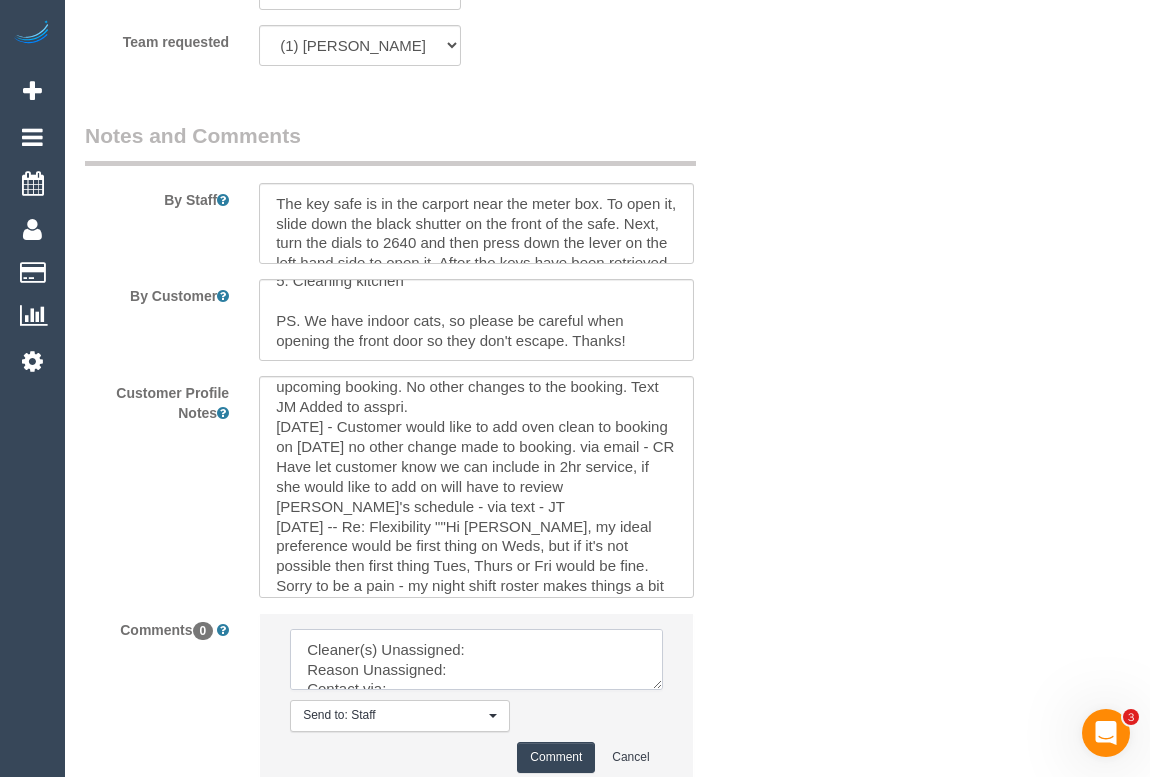 click at bounding box center [476, 660] 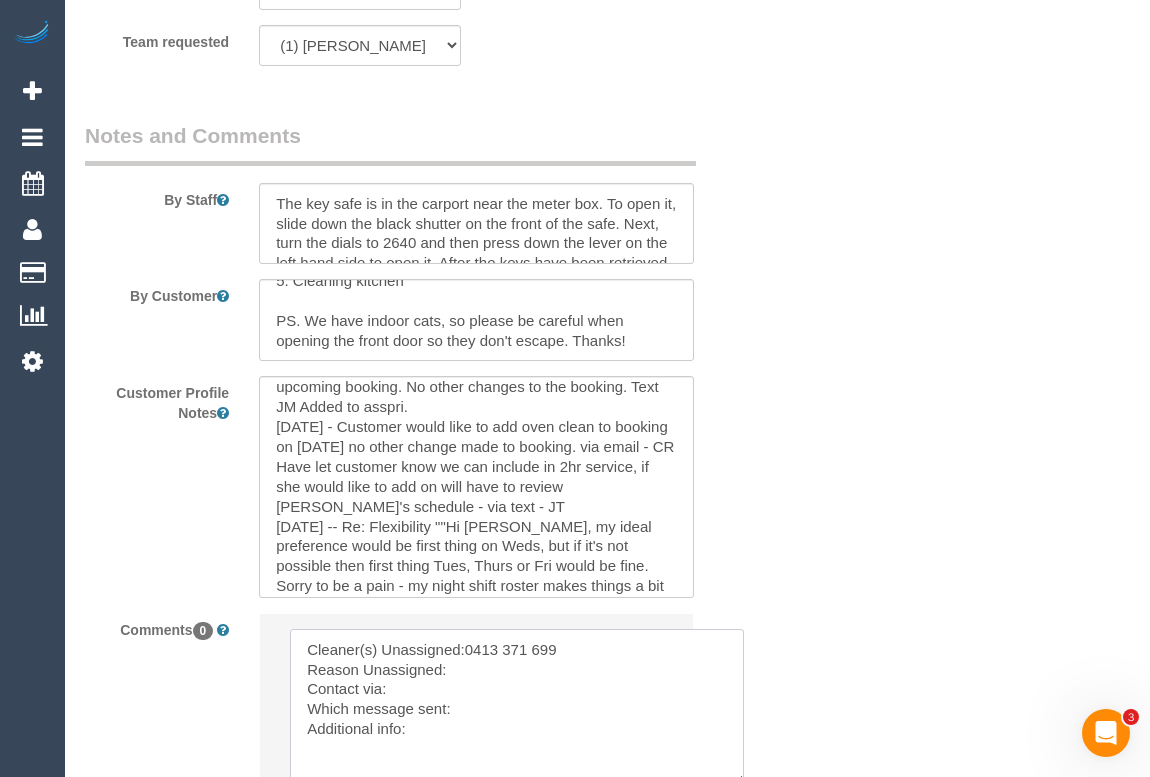 drag, startPoint x: 654, startPoint y: 709, endPoint x: 735, endPoint y: 803, distance: 124.08465 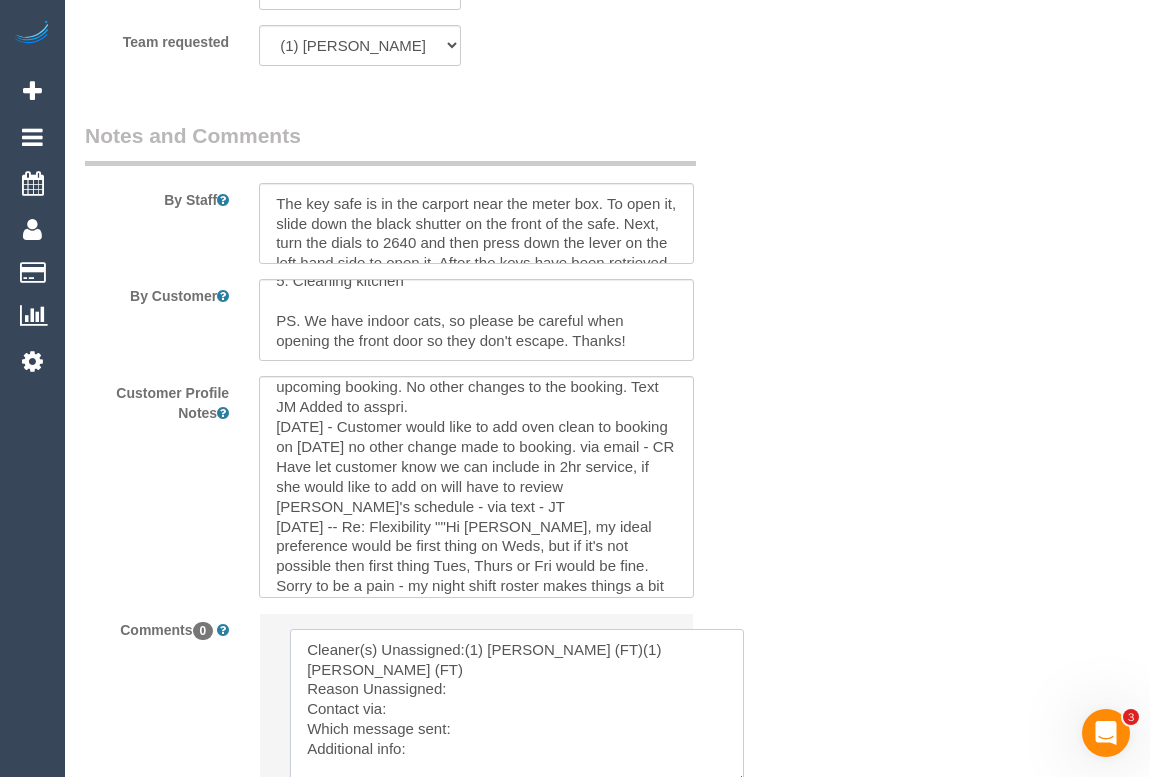 click at bounding box center [517, 707] 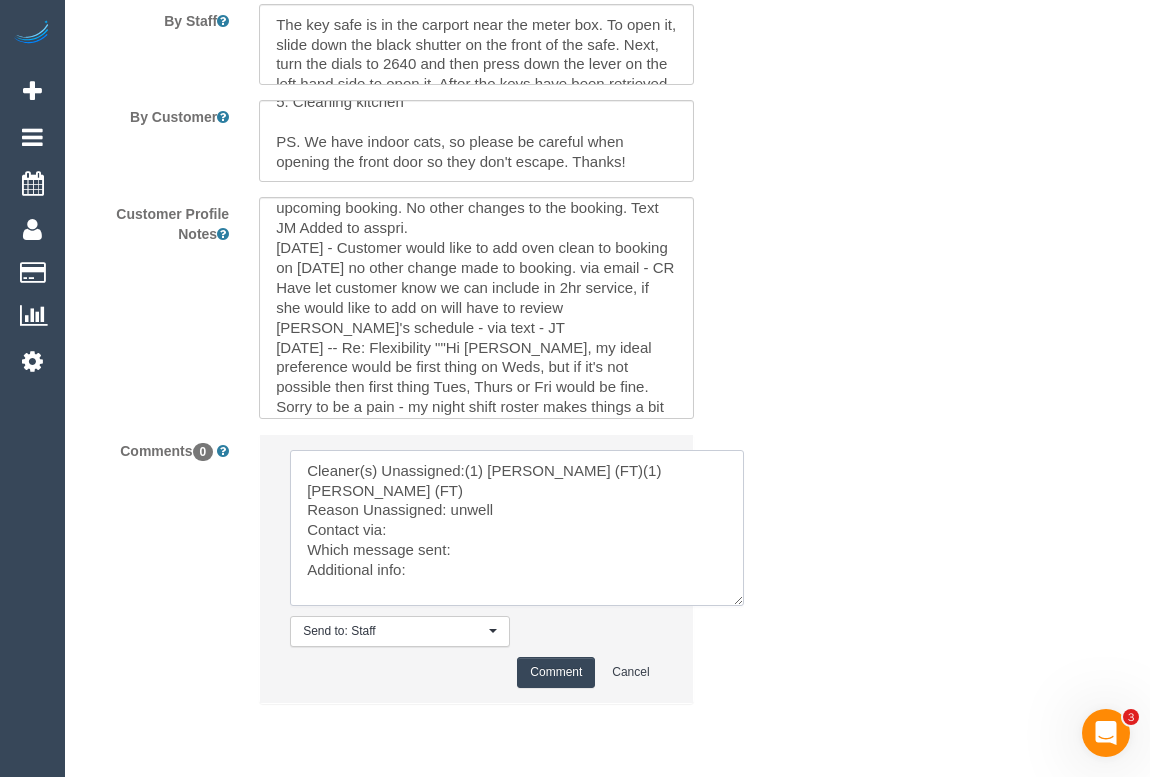 scroll, scrollTop: 3701, scrollLeft: 0, axis: vertical 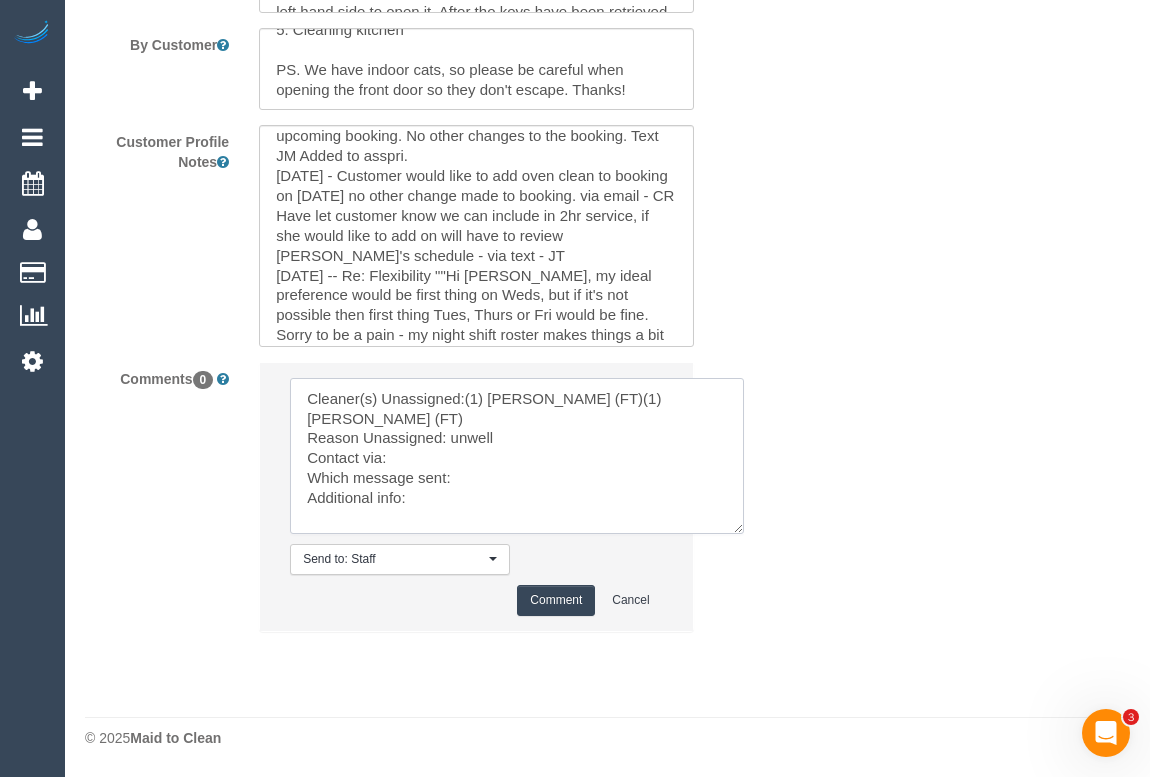 click at bounding box center (517, 456) 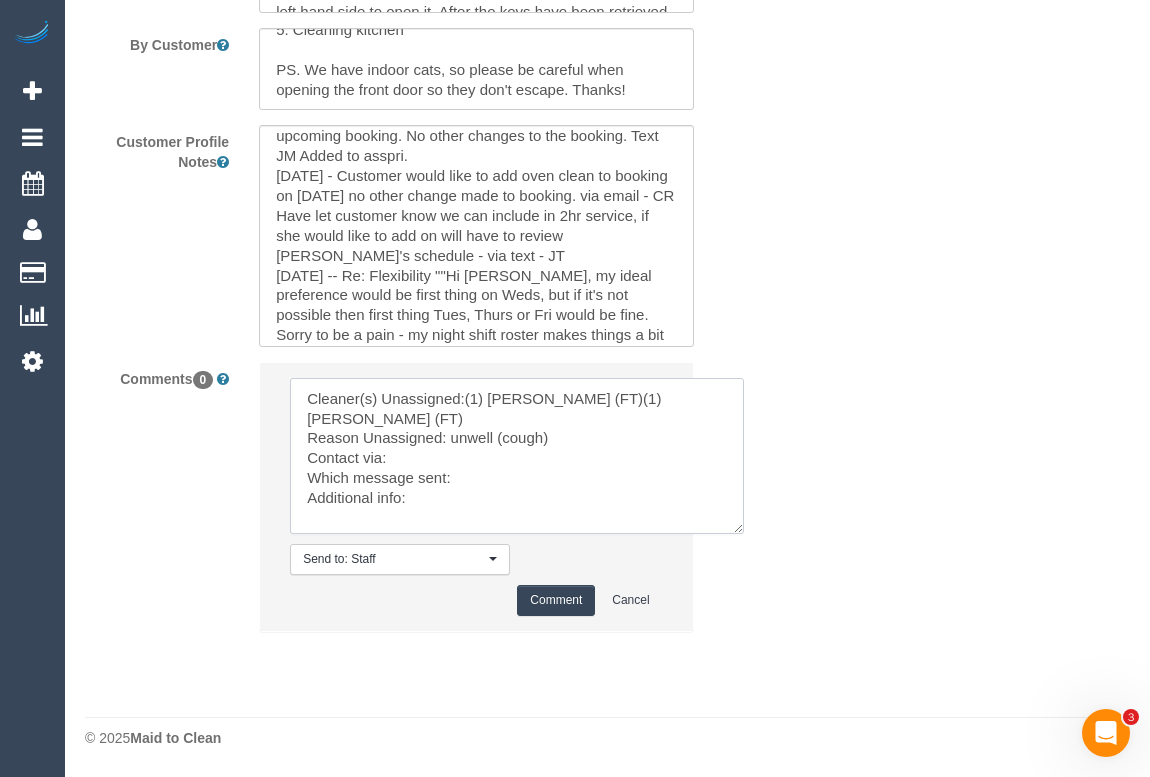 click at bounding box center [517, 456] 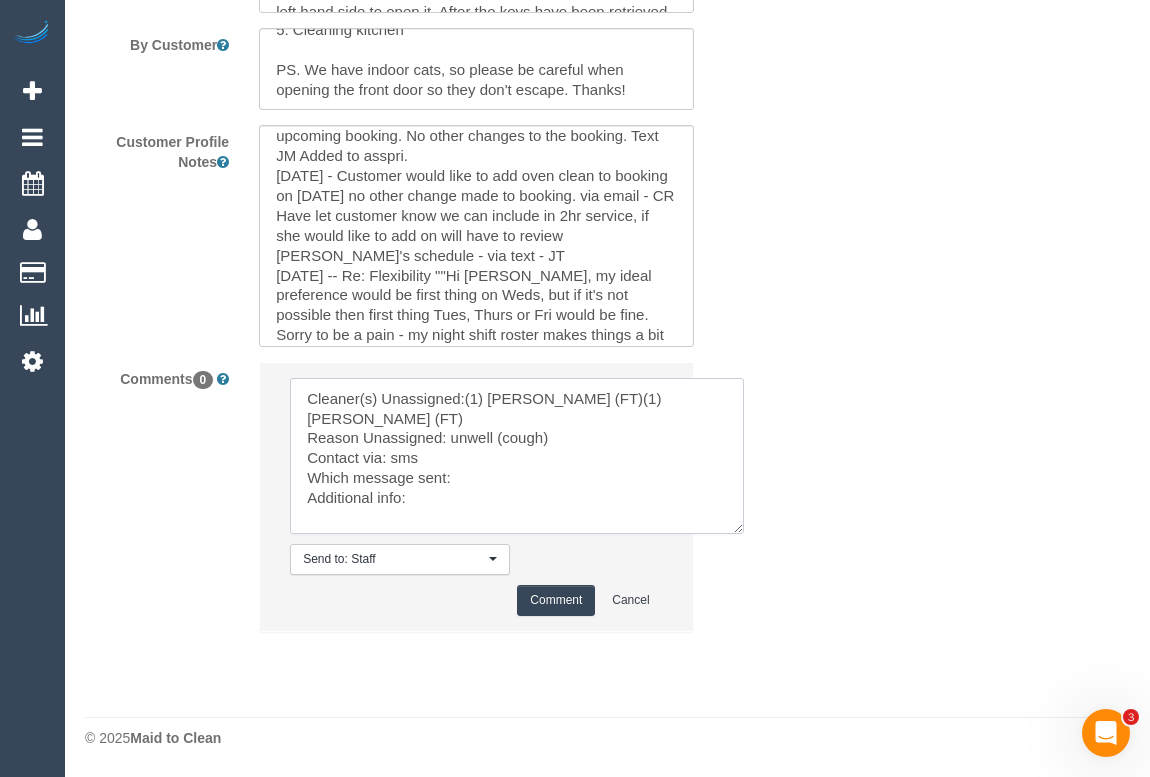 click at bounding box center (517, 456) 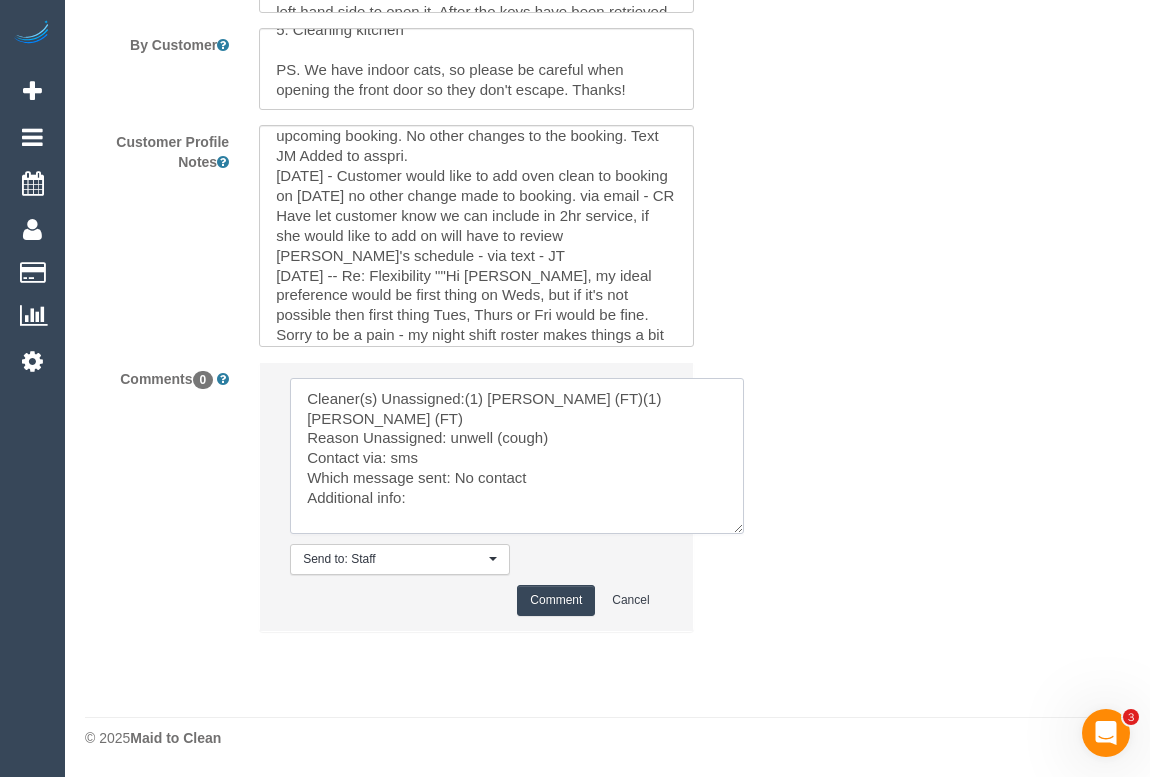 click at bounding box center [517, 456] 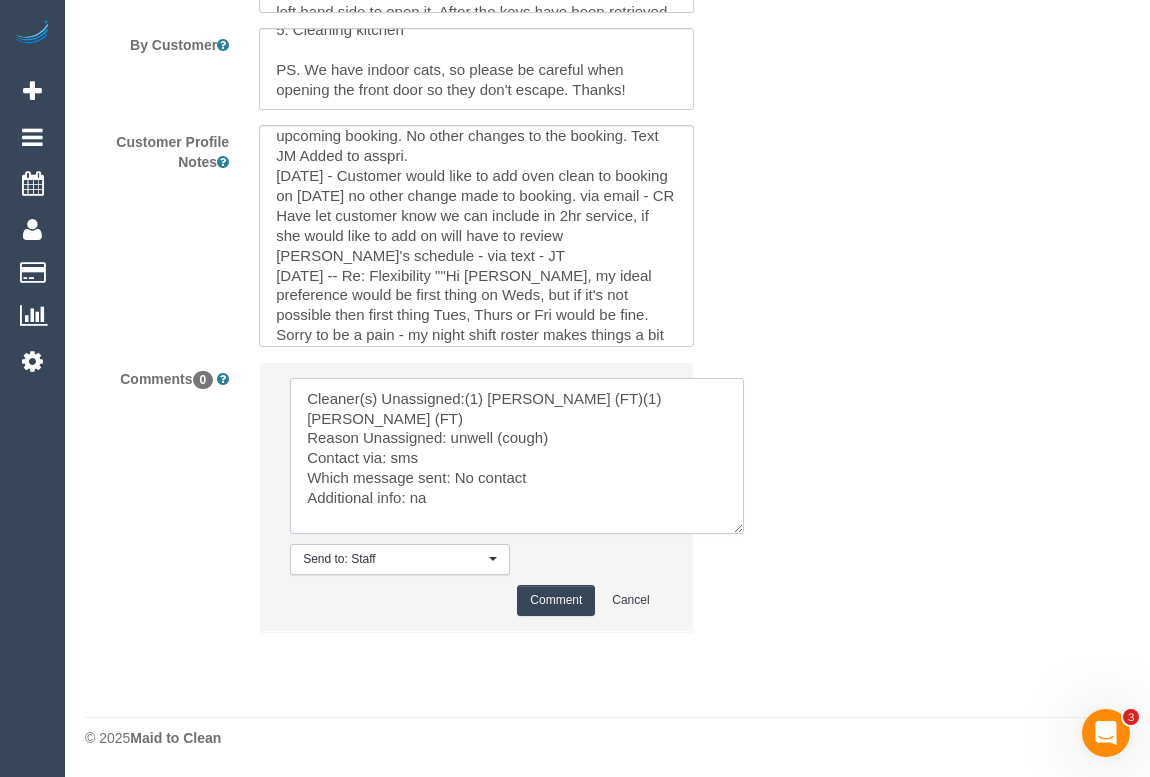 type on "Cleaner(s) Unassigned:(1) [PERSON_NAME] (FT)(1) [PERSON_NAME] (FT)
Reason Unassigned: unwell (cough)
Contact via: sms
Which message sent: No contact
Additional info: na" 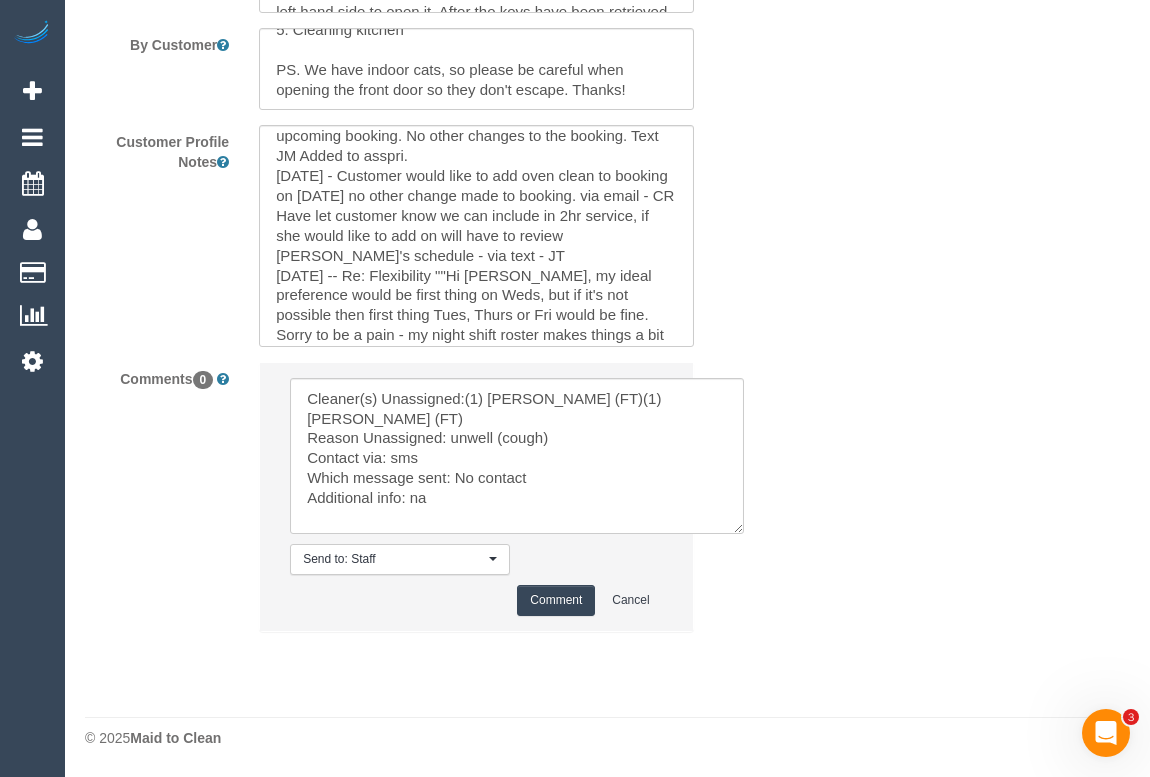 click on "Comment" at bounding box center [556, 600] 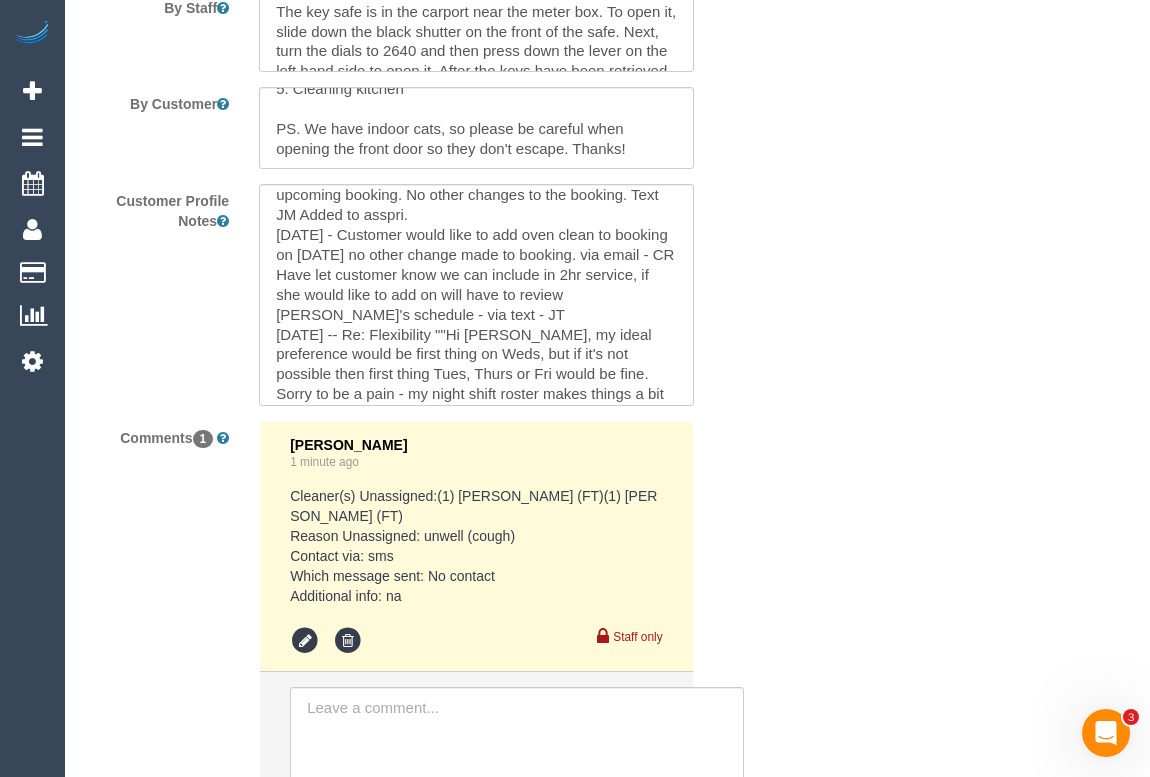 scroll, scrollTop: 3701, scrollLeft: 0, axis: vertical 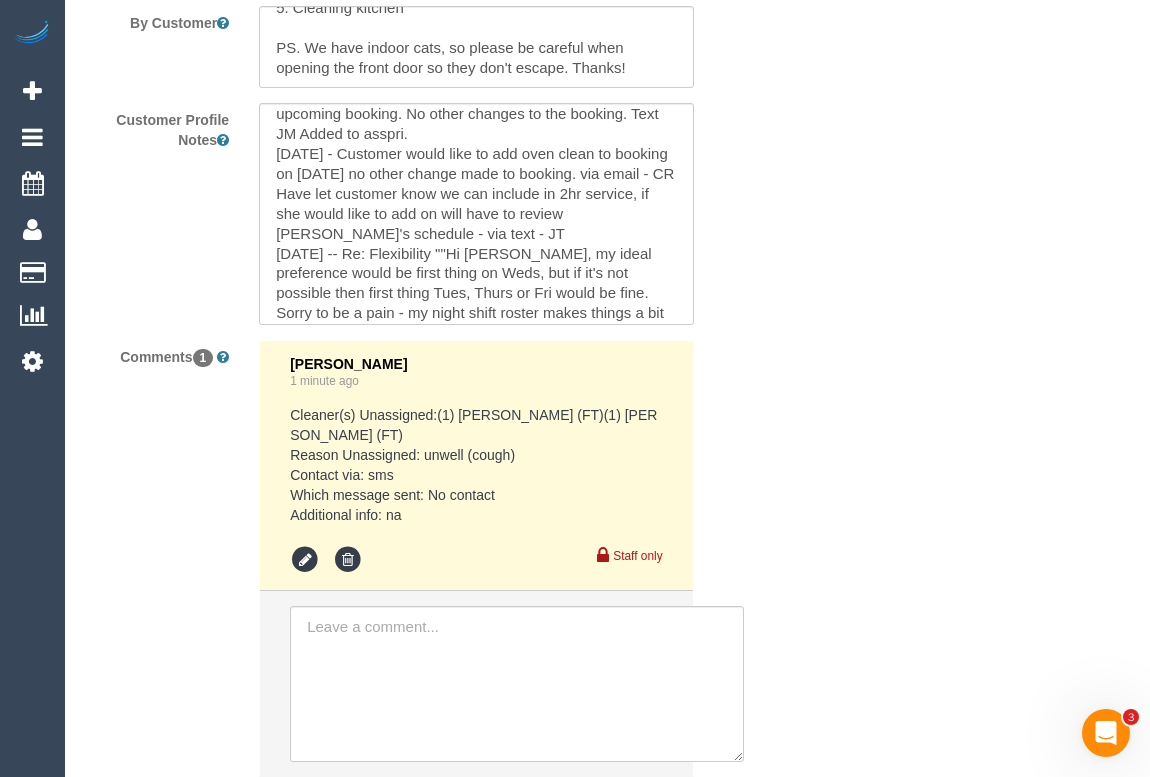 drag, startPoint x: 424, startPoint y: 534, endPoint x: 257, endPoint y: 431, distance: 196.20908 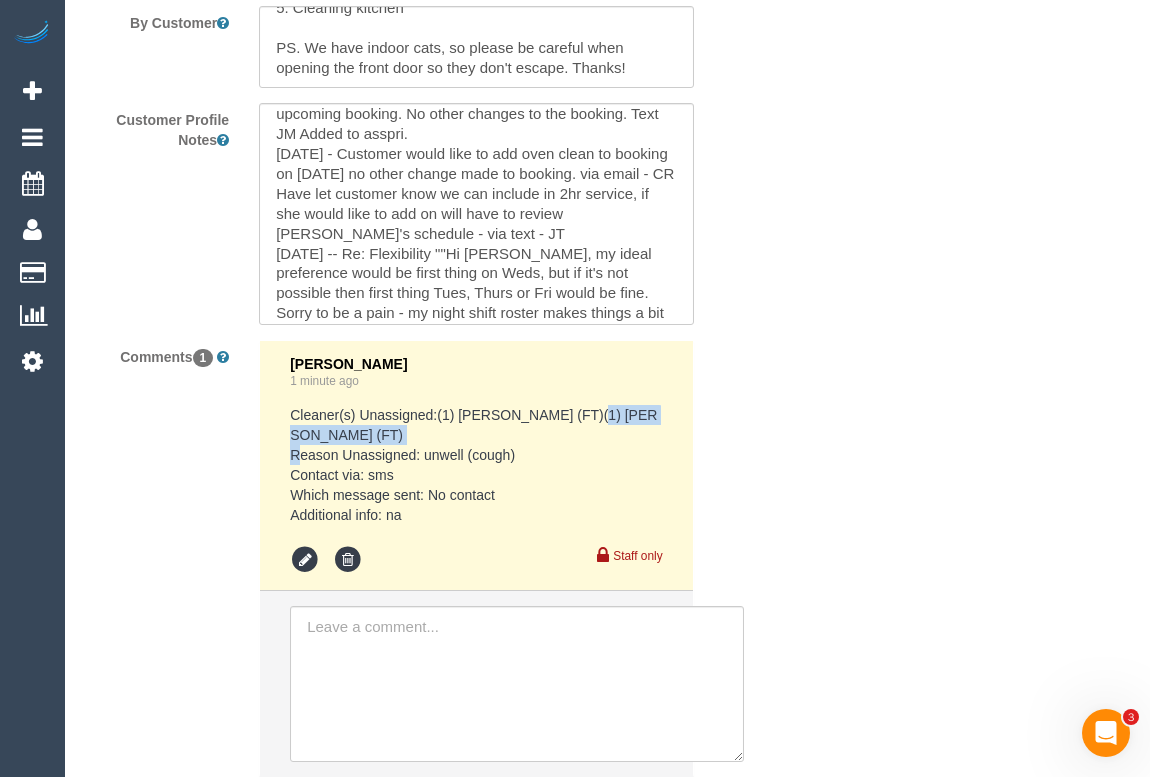 drag, startPoint x: 576, startPoint y: 437, endPoint x: 581, endPoint y: 453, distance: 16.763054 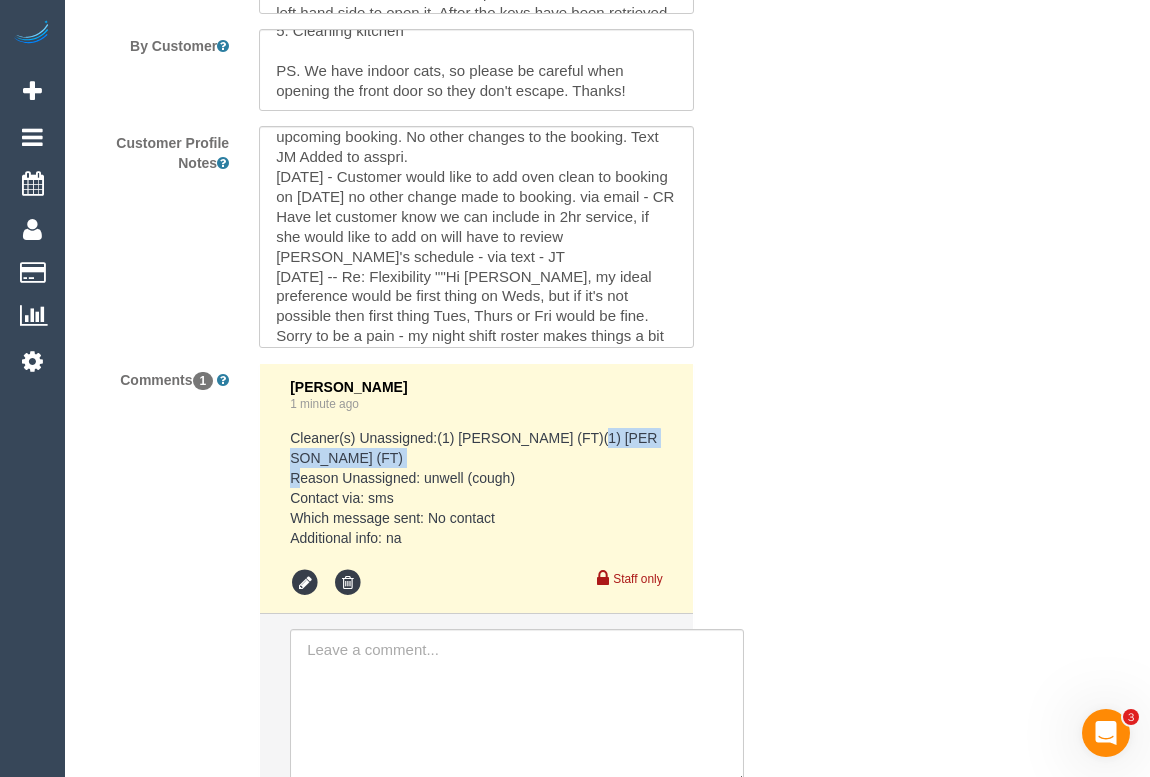 scroll, scrollTop: 3610, scrollLeft: 0, axis: vertical 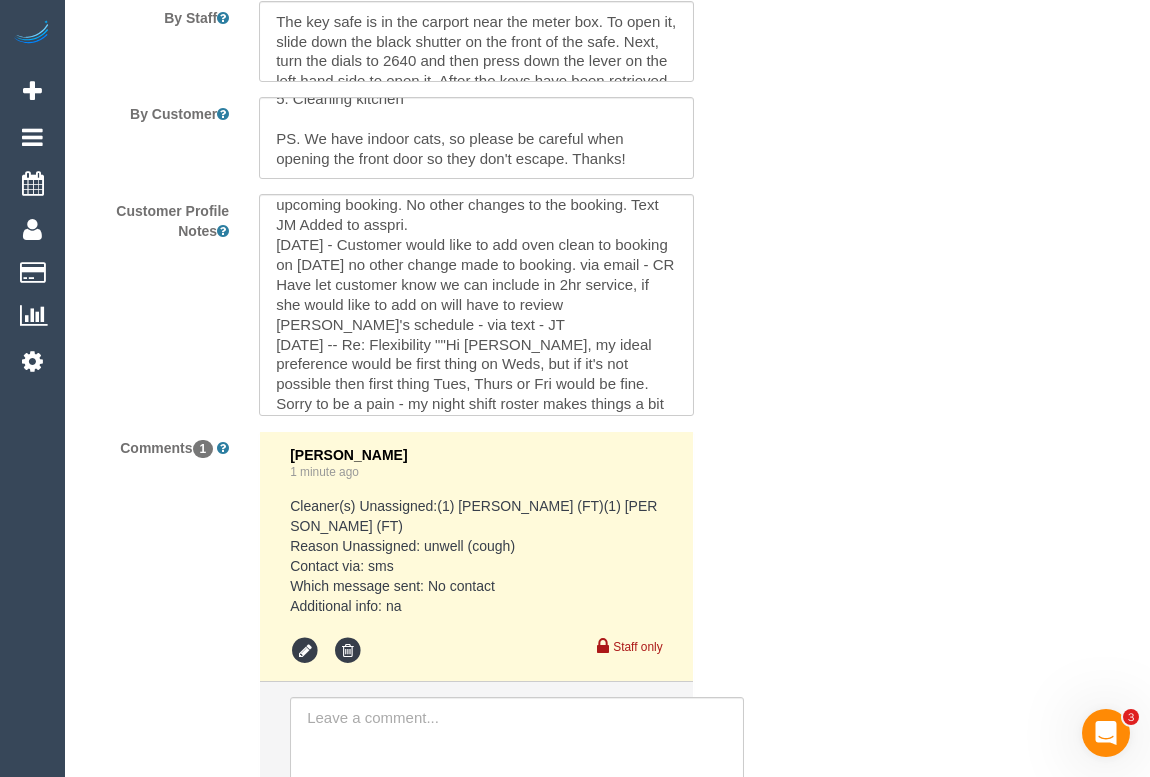 click on "Cleaner(s) Unassigned:(1) [PERSON_NAME] (FT)(1) [PERSON_NAME] (FT)
Reason Unassigned: unwell (cough)
Contact via: sms
Which message sent: No contact
Additional info: na" at bounding box center (476, 556) 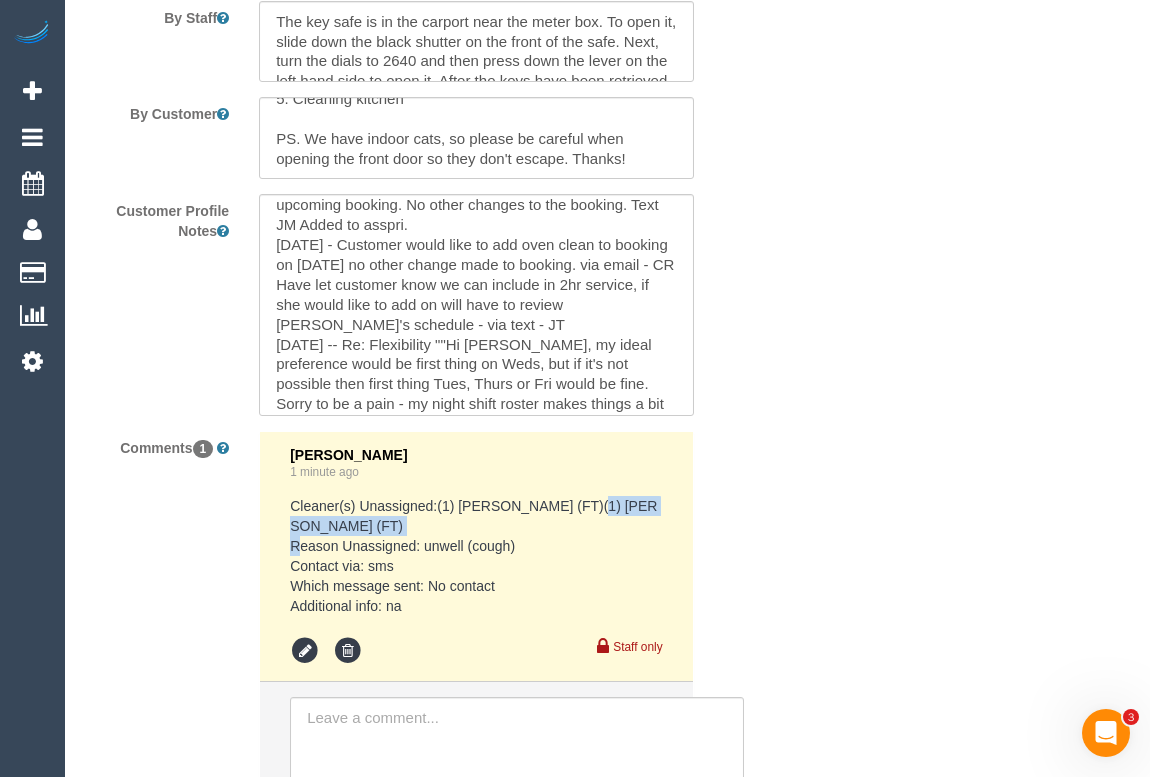 drag, startPoint x: 575, startPoint y: 527, endPoint x: 598, endPoint y: 548, distance: 31.144823 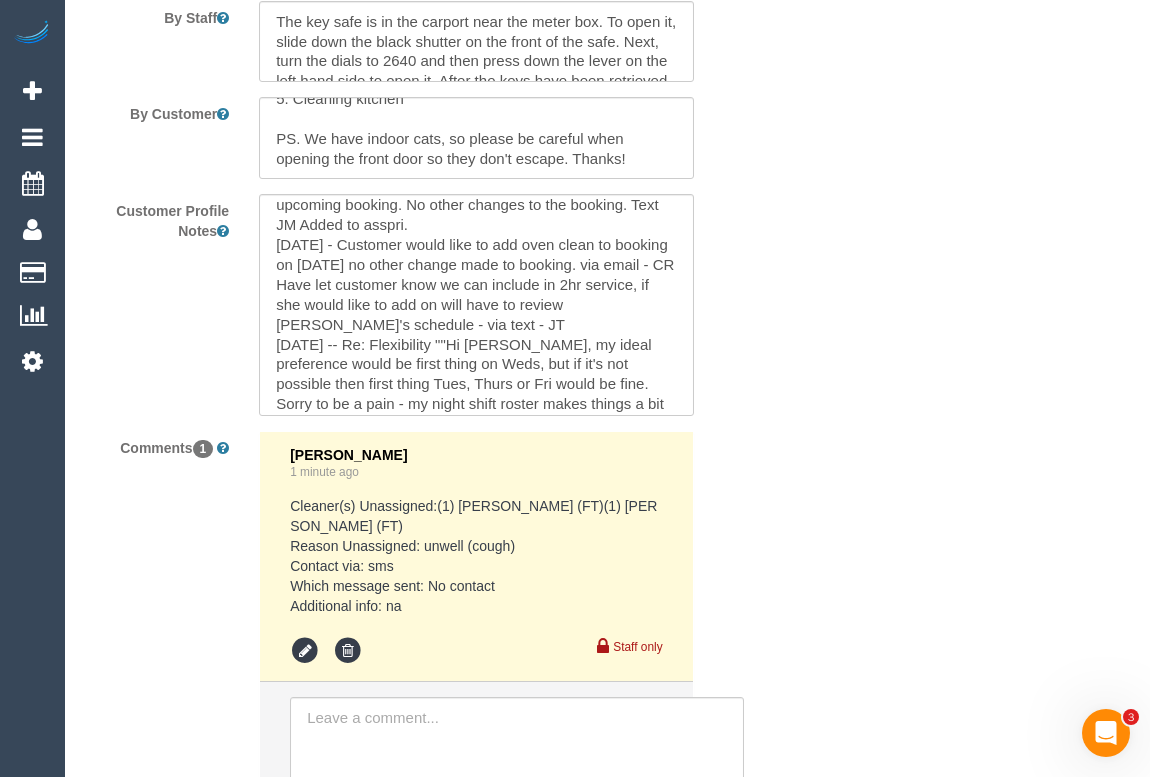 click on "Cleaner(s) Unassigned:(1) [PERSON_NAME] (FT)(1) [PERSON_NAME] (FT)
Reason Unassigned: unwell (cough)
Contact via: sms
Which message sent: No contact
Additional info: na" at bounding box center [476, 556] 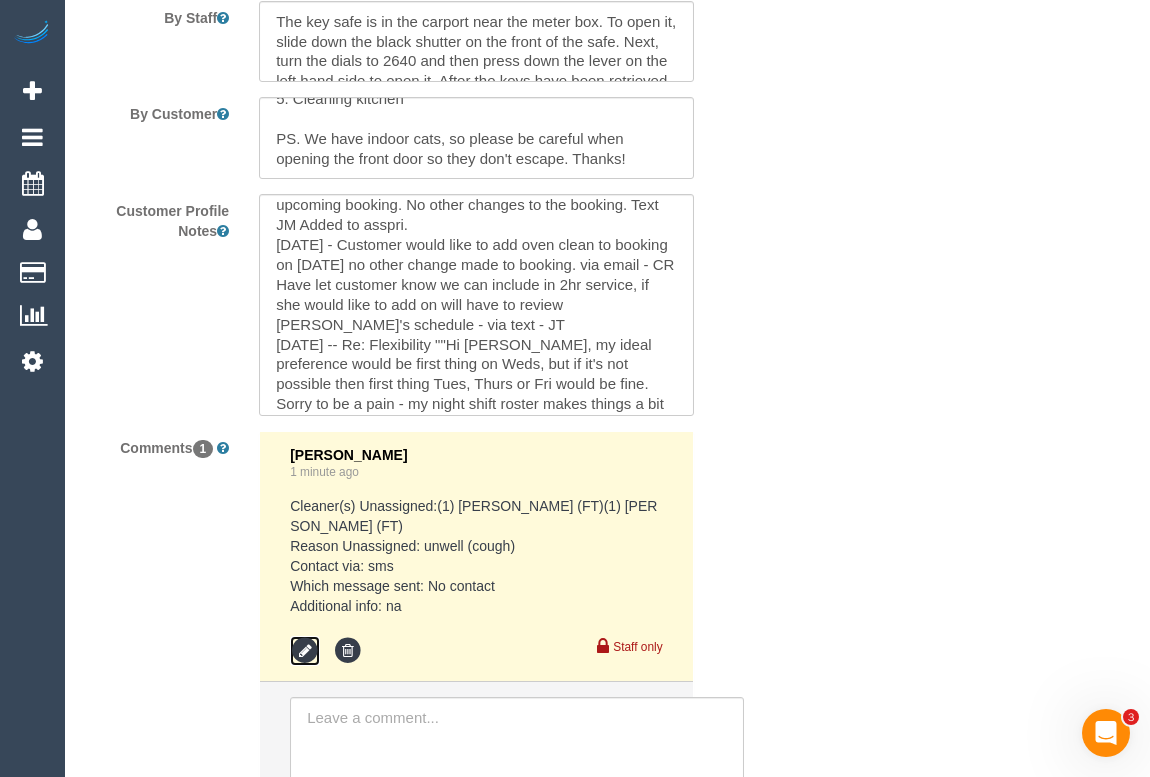 click at bounding box center (305, 651) 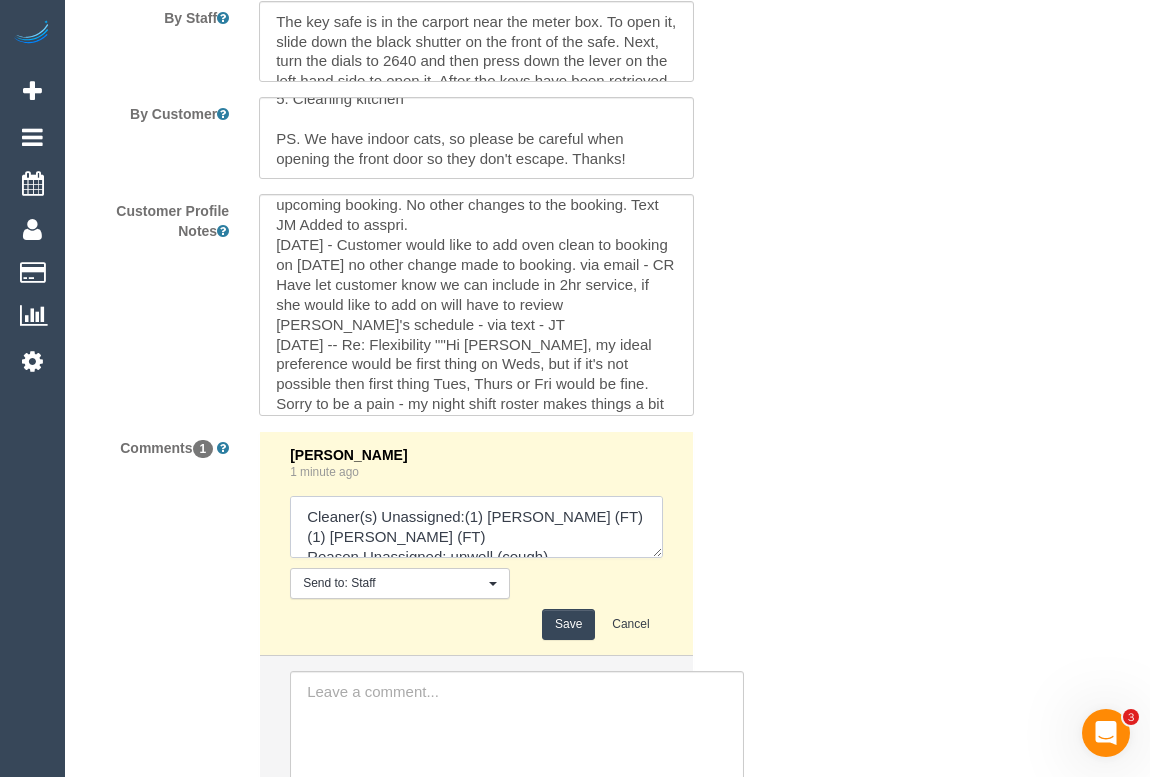 drag, startPoint x: 610, startPoint y: 537, endPoint x: 464, endPoint y: 544, distance: 146.16771 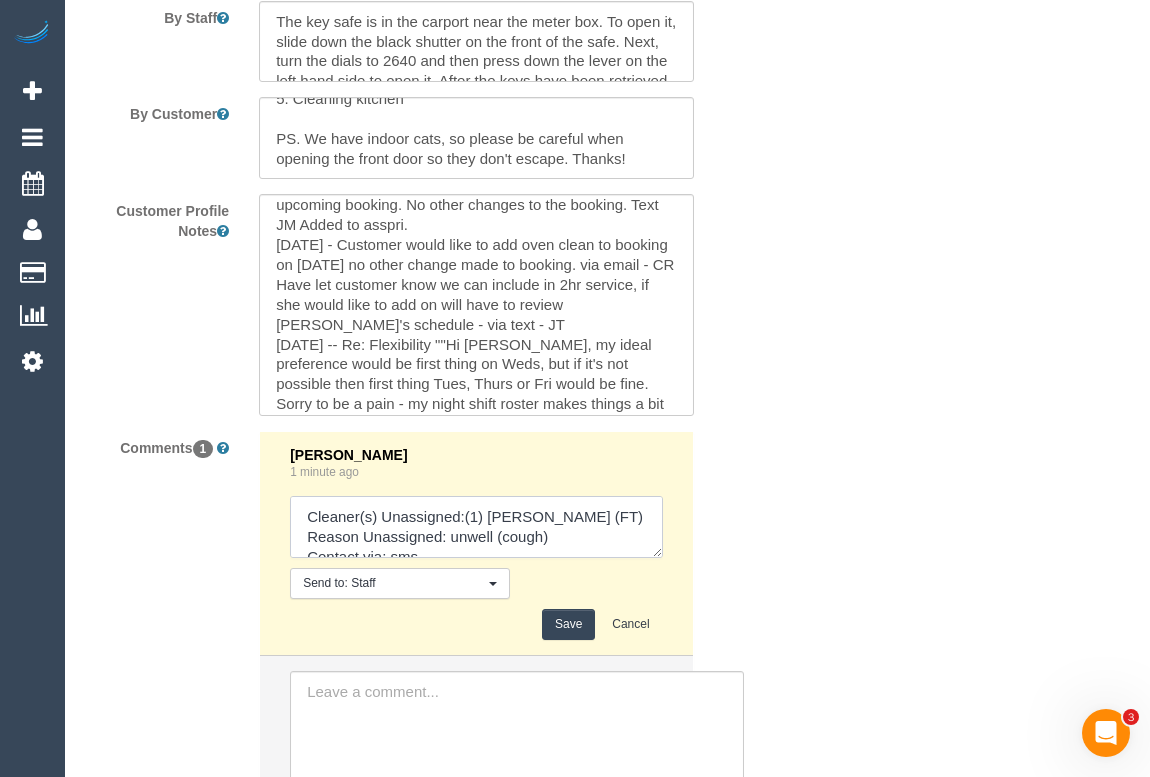type on "Cleaner(s) Unassigned:(1) [PERSON_NAME] (FT)
Reason Unassigned: unwell (cough)
Contact via: sms
Which message sent: No contact
Additional info: na" 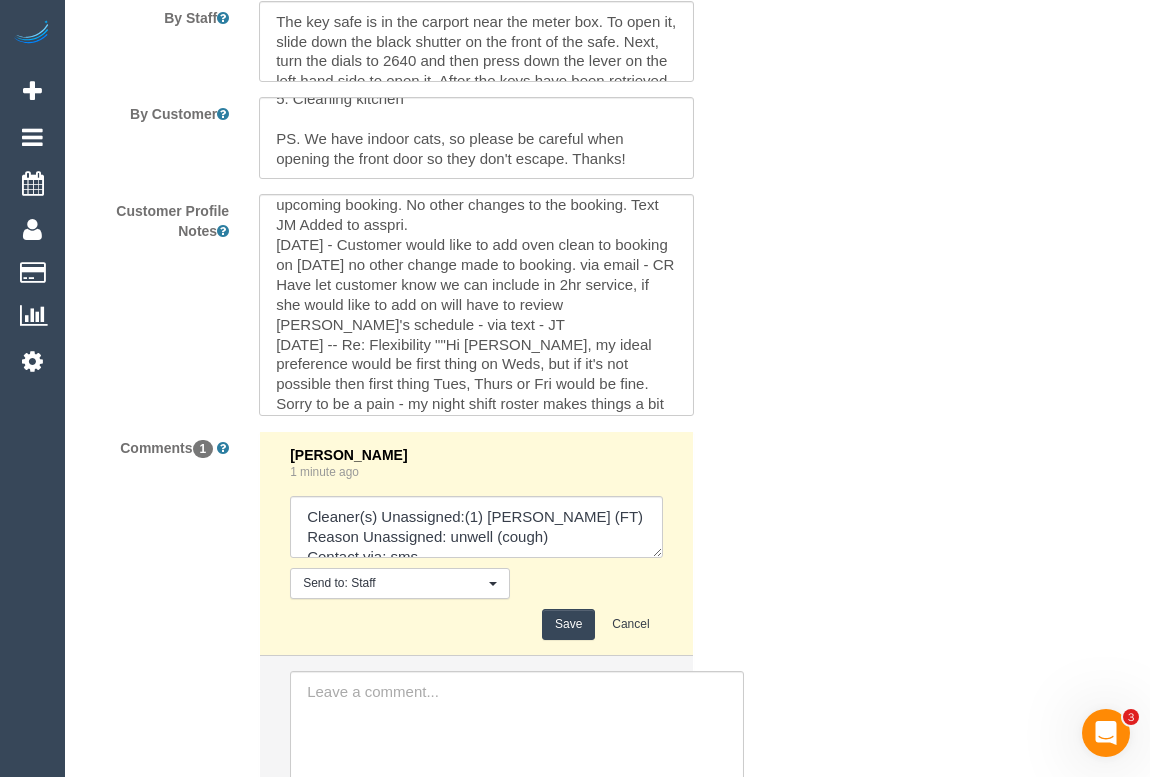 click on "Save" at bounding box center [568, 624] 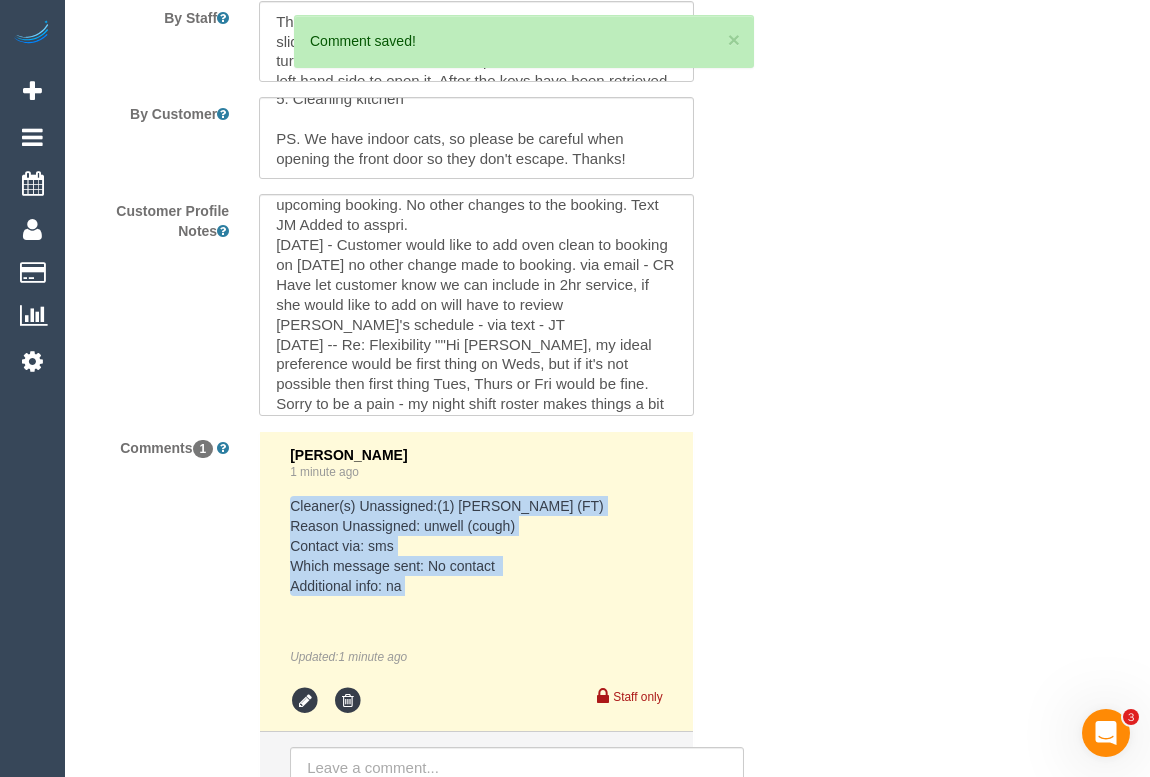 drag, startPoint x: 290, startPoint y: 525, endPoint x: 489, endPoint y: 624, distance: 222.26561 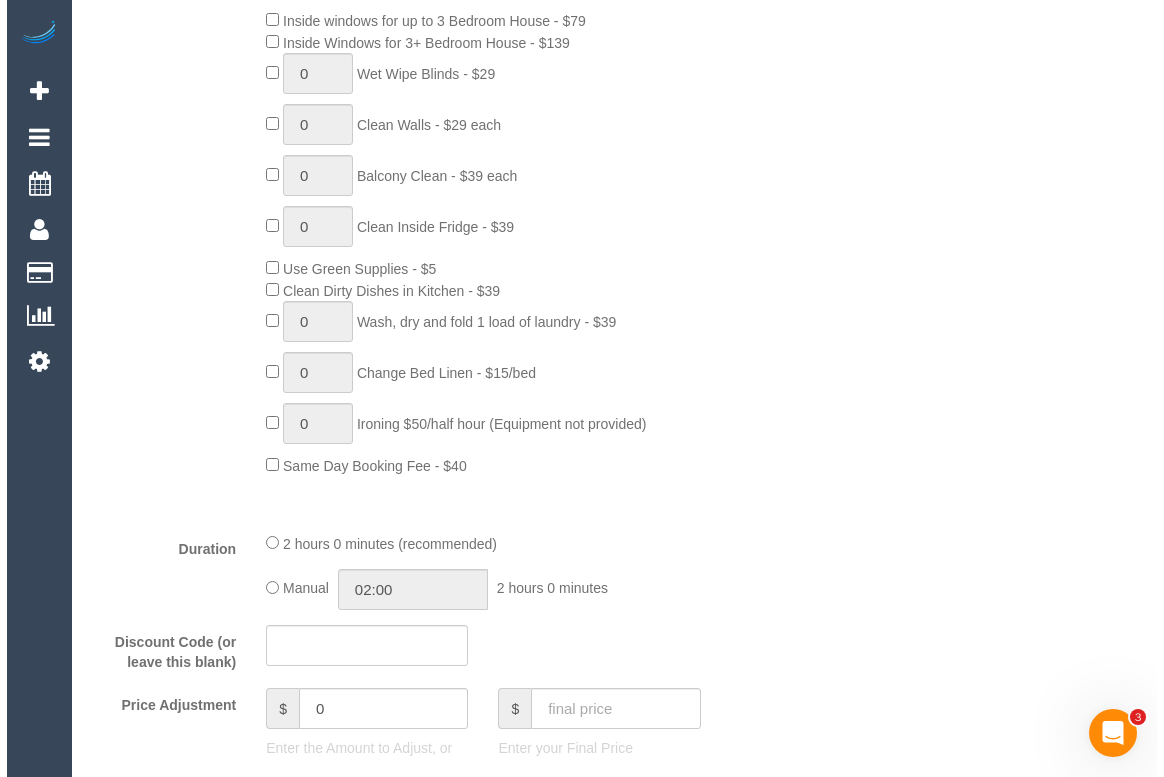 scroll, scrollTop: 0, scrollLeft: 0, axis: both 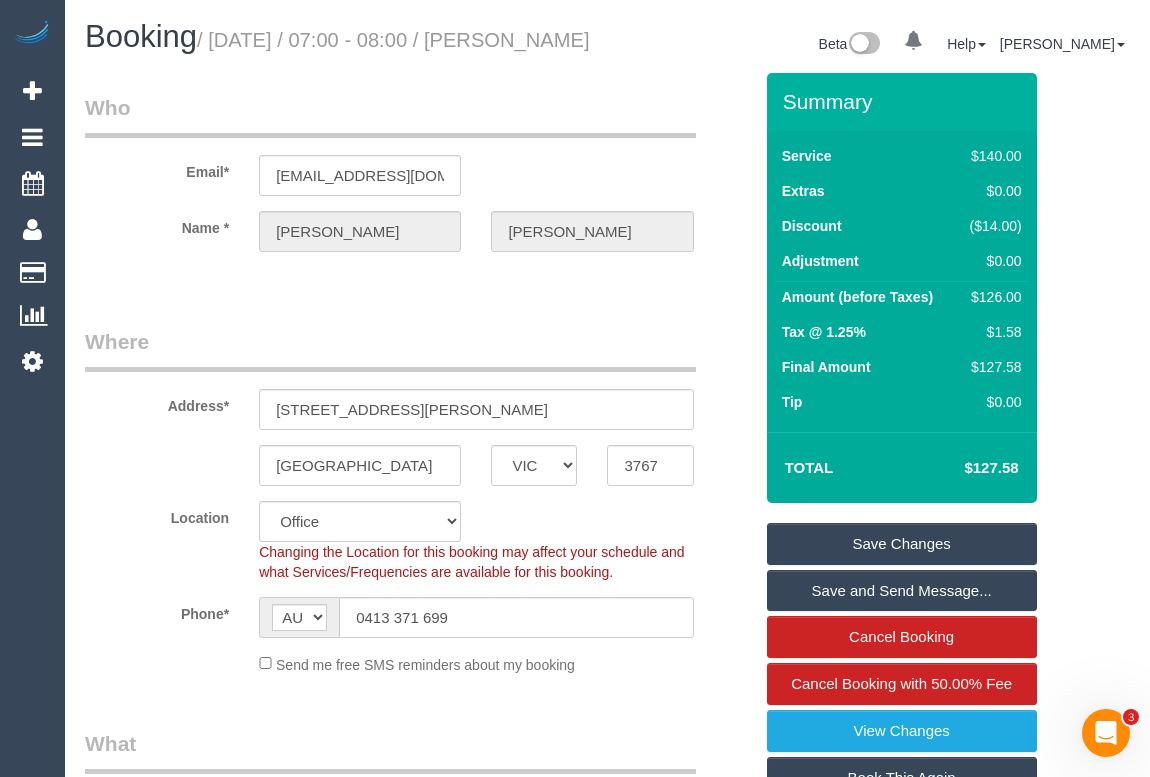 click on "Save Changes" at bounding box center [902, 544] 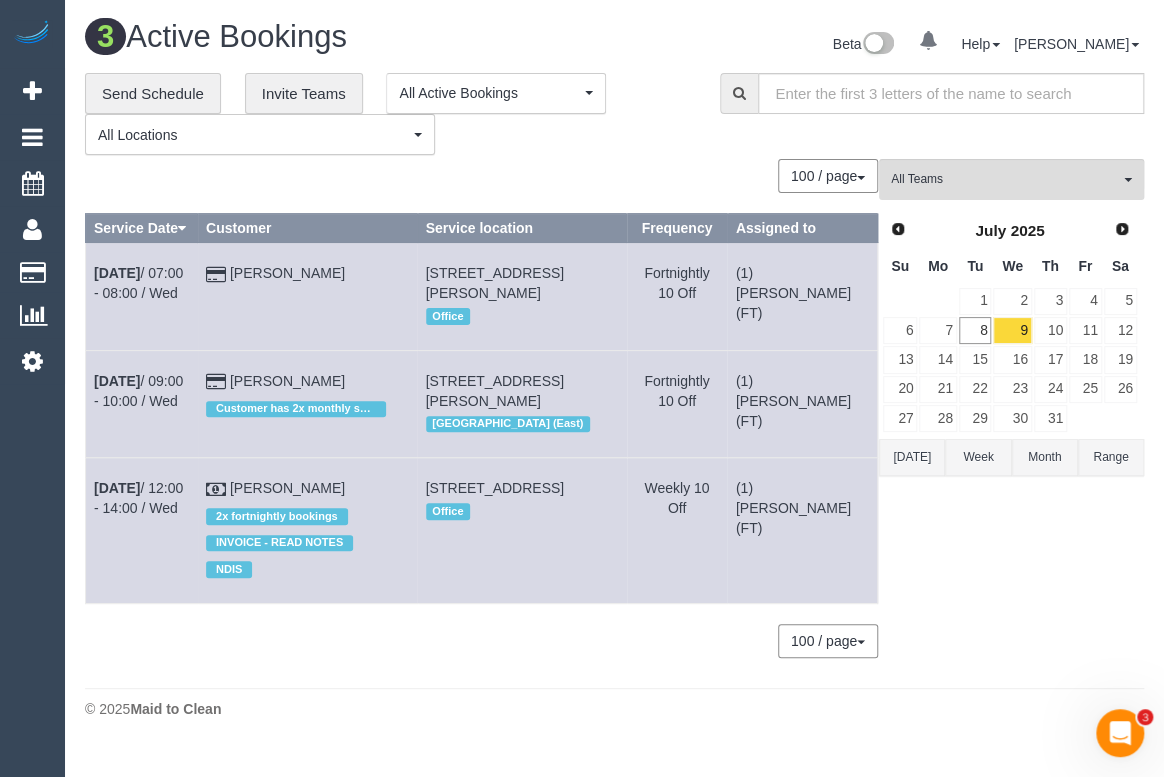 click on "3  Active Bookings
Beta
0
Your Notifications
You have 0 alerts
Help
Help Docs
Take a Tour
Contact Support
[PERSON_NAME]
My Account
Change Password
Email Preferences
Community
Log Out" at bounding box center [614, 374] 